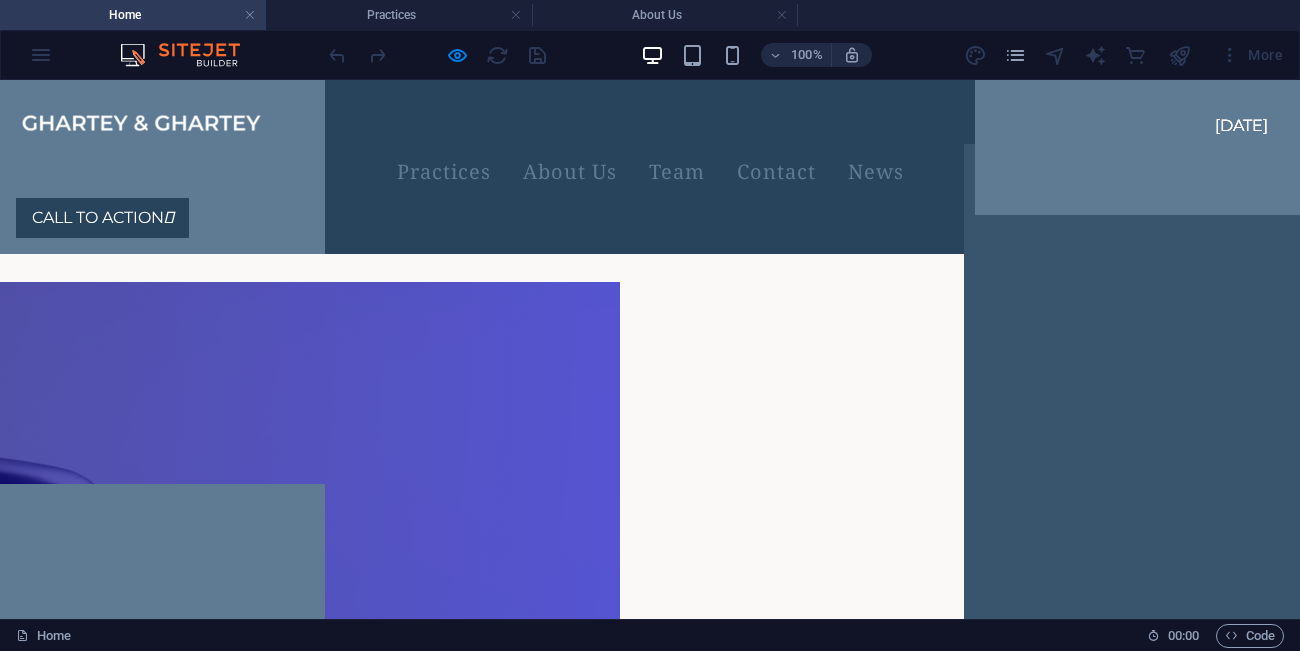scroll, scrollTop: 0, scrollLeft: 0, axis: both 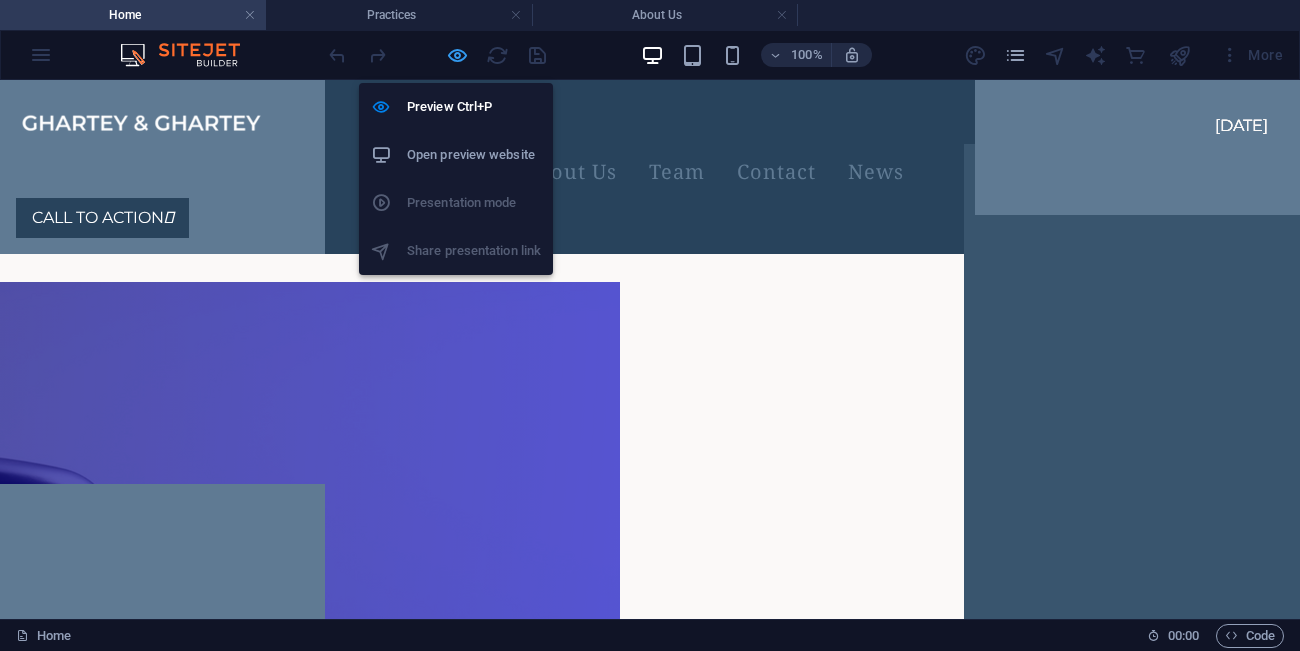 click at bounding box center (457, 55) 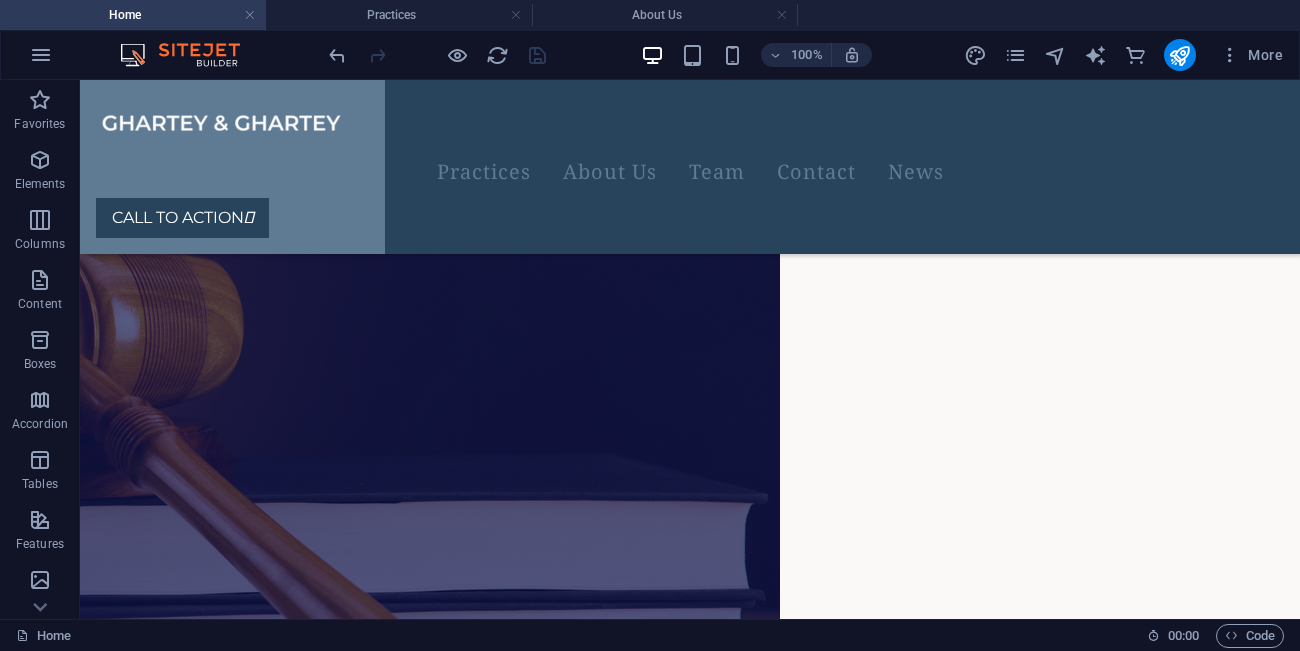 scroll, scrollTop: 1773, scrollLeft: 0, axis: vertical 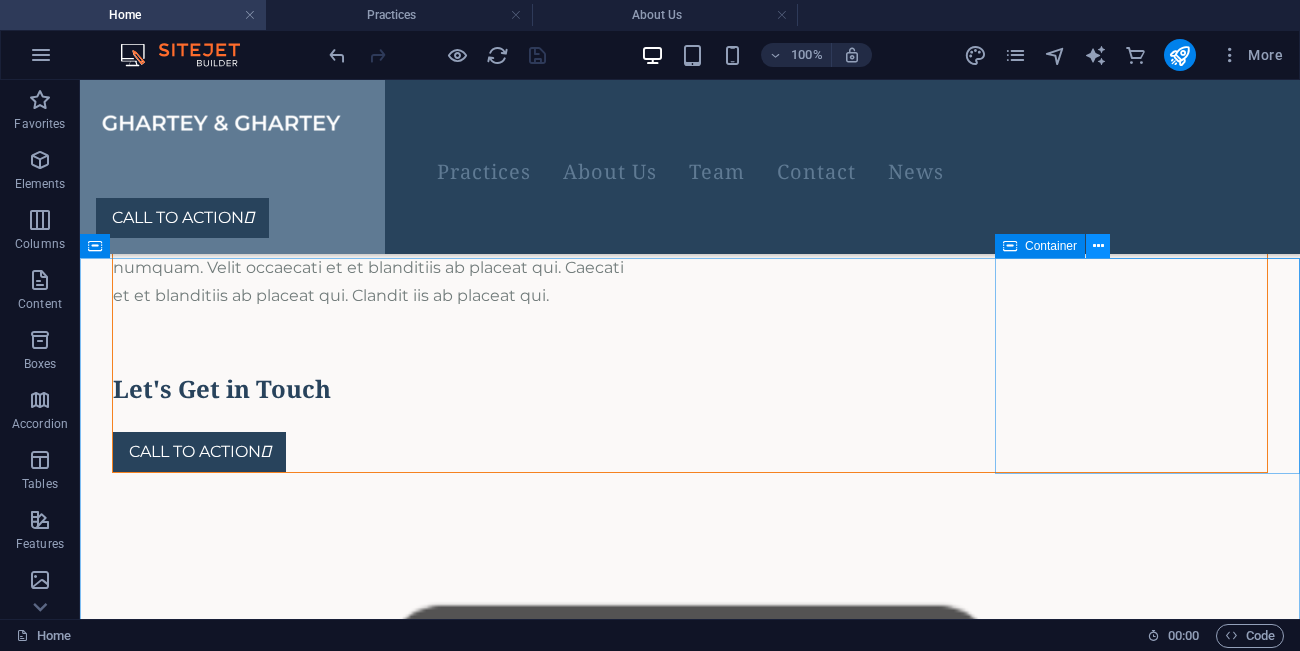 click at bounding box center [1098, 246] 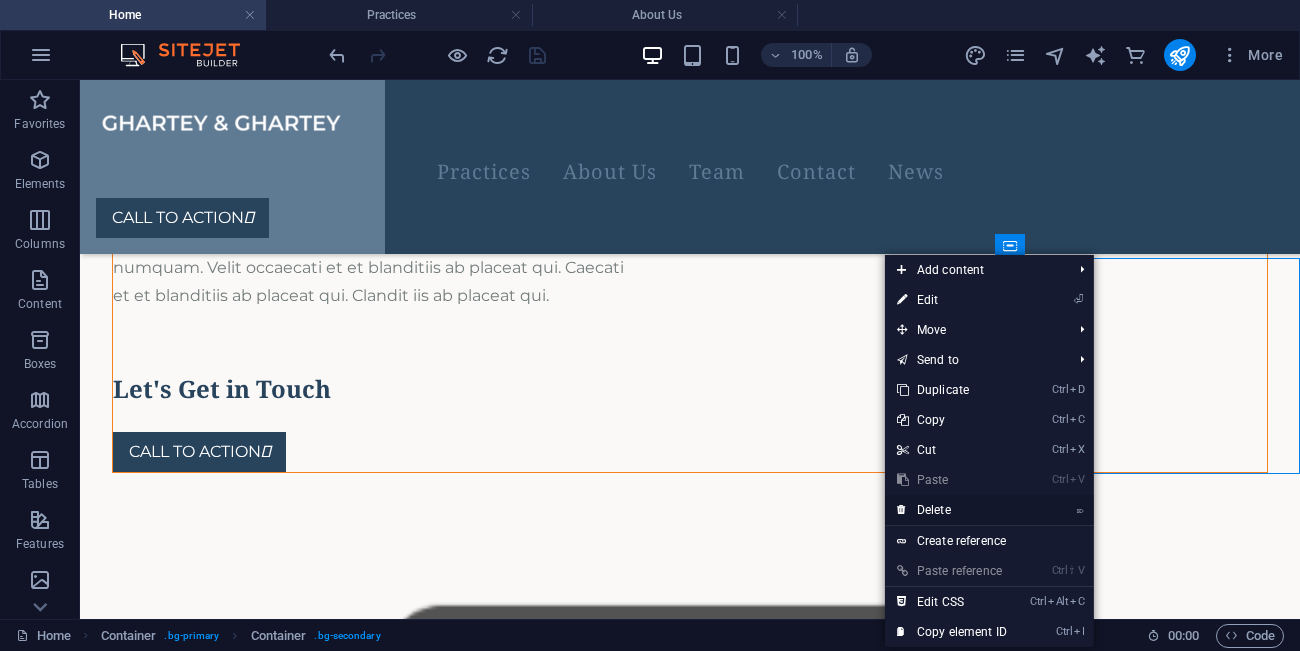 click on "⌦  Delete" at bounding box center [952, 510] 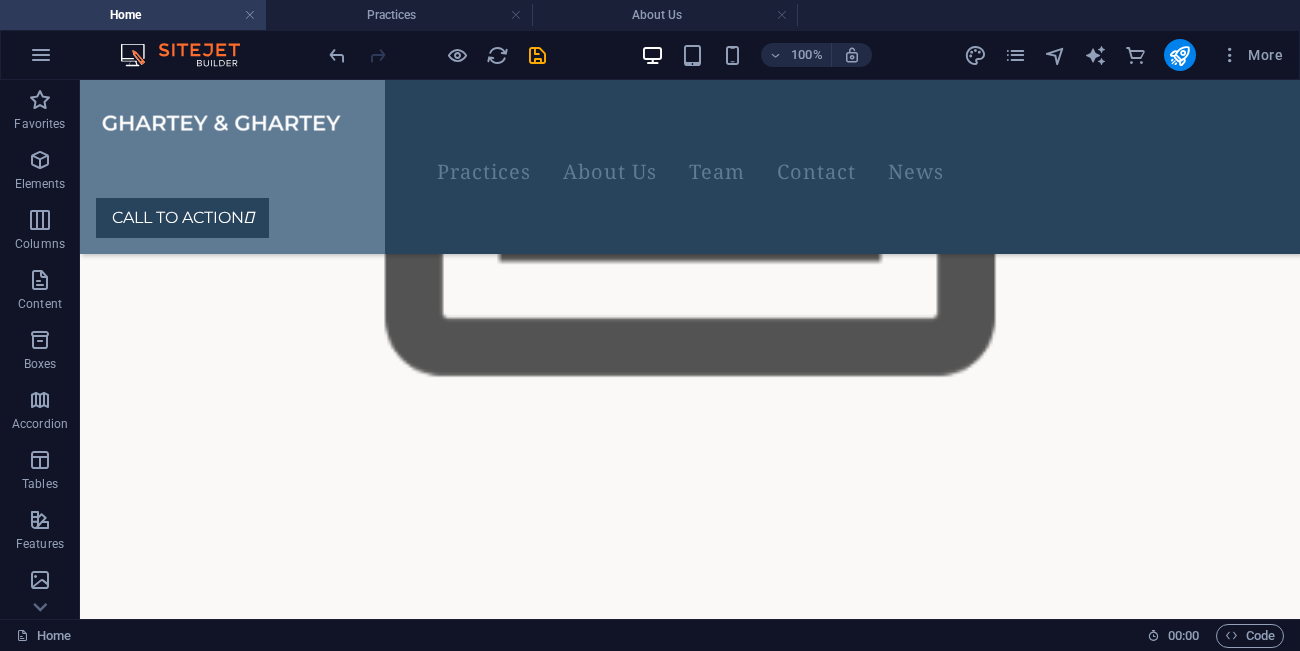scroll, scrollTop: 5900, scrollLeft: 0, axis: vertical 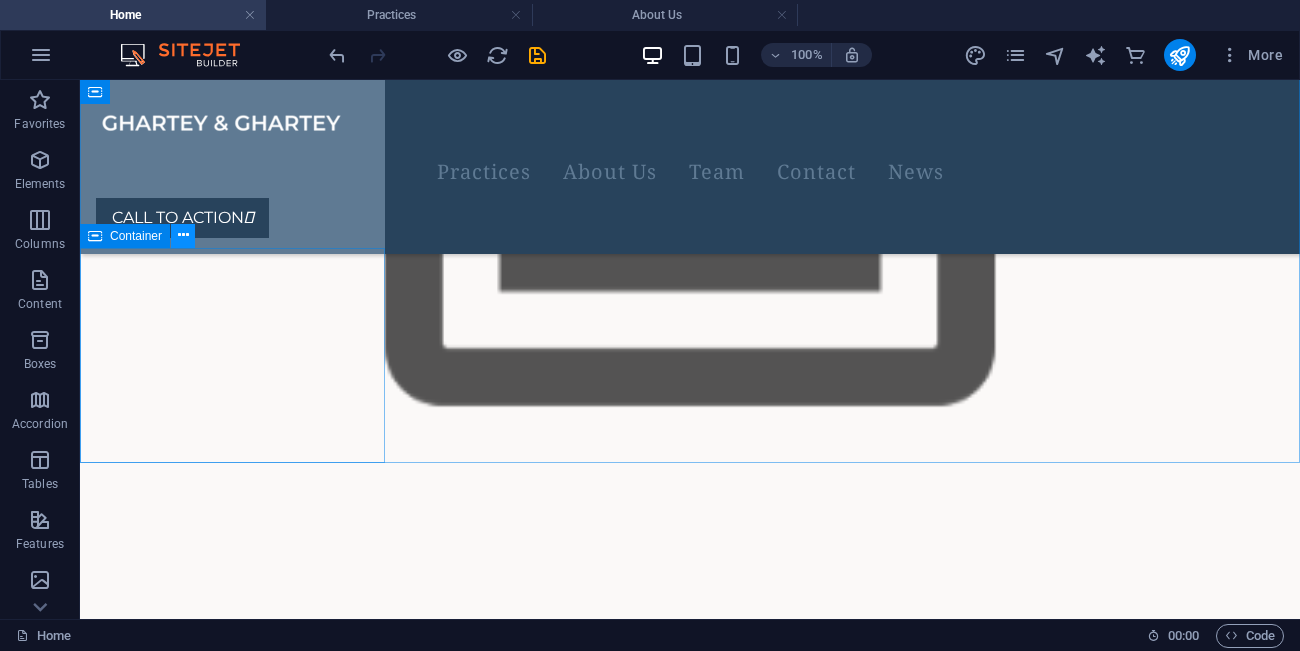 click at bounding box center (183, 235) 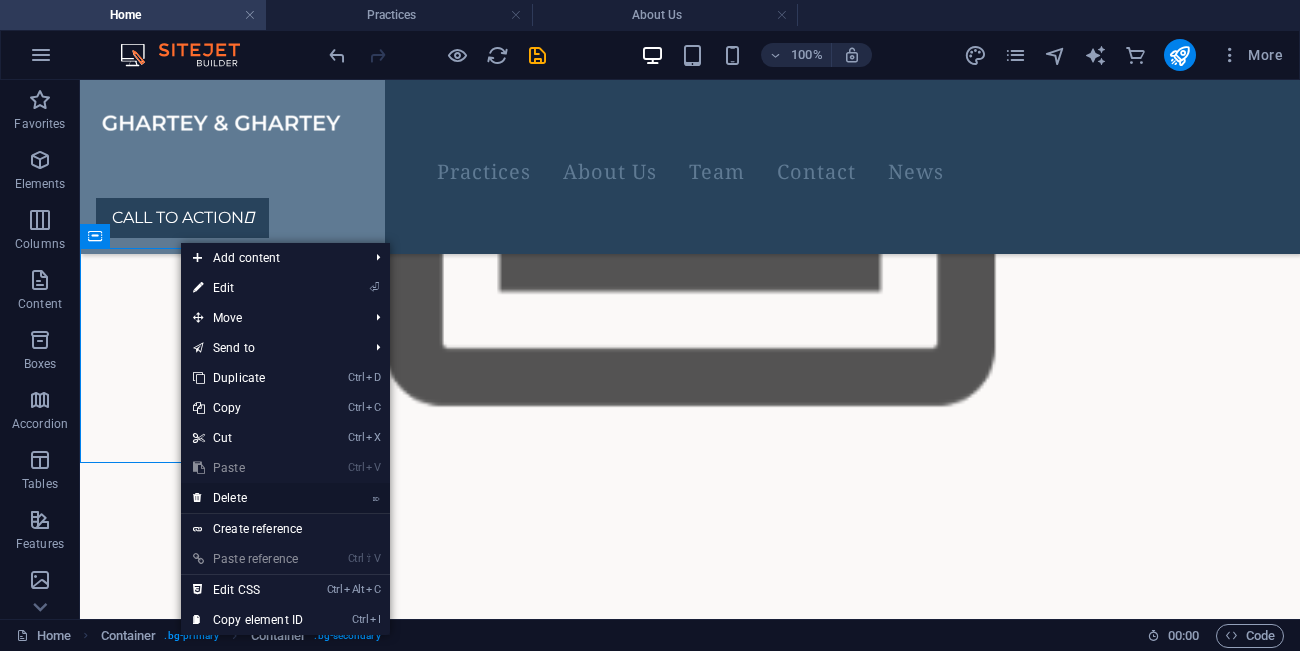click on "⌦  Delete" at bounding box center (248, 498) 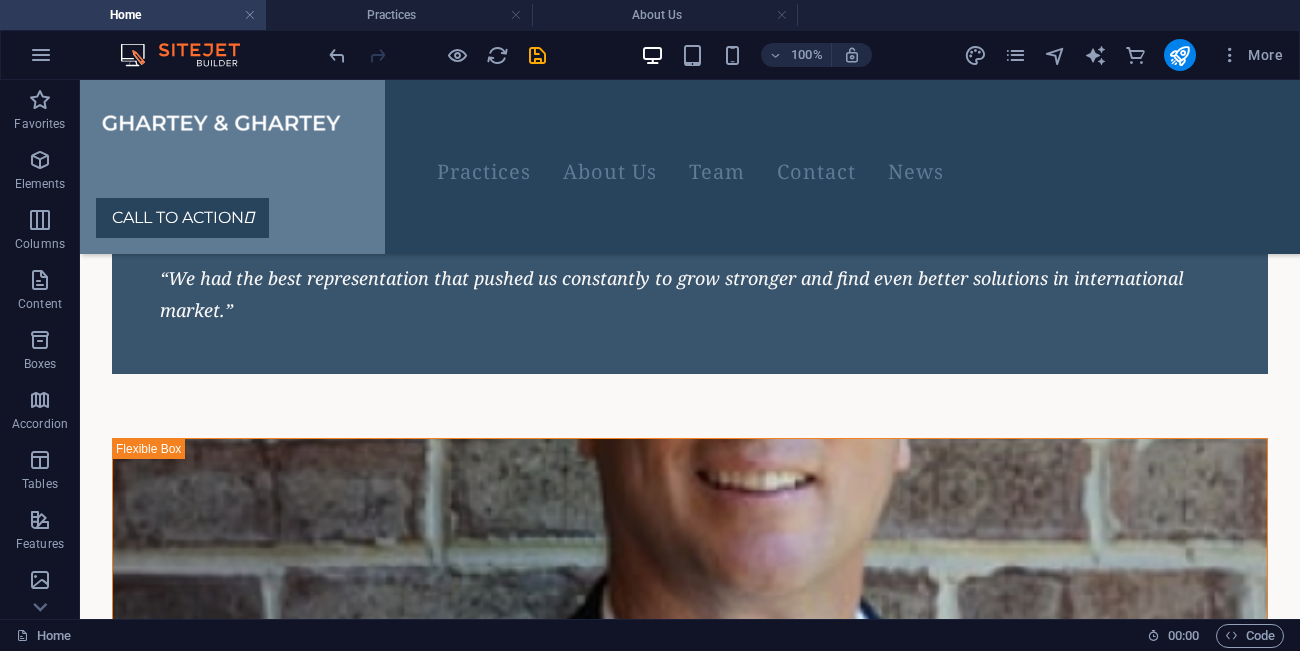scroll, scrollTop: 1391, scrollLeft: 0, axis: vertical 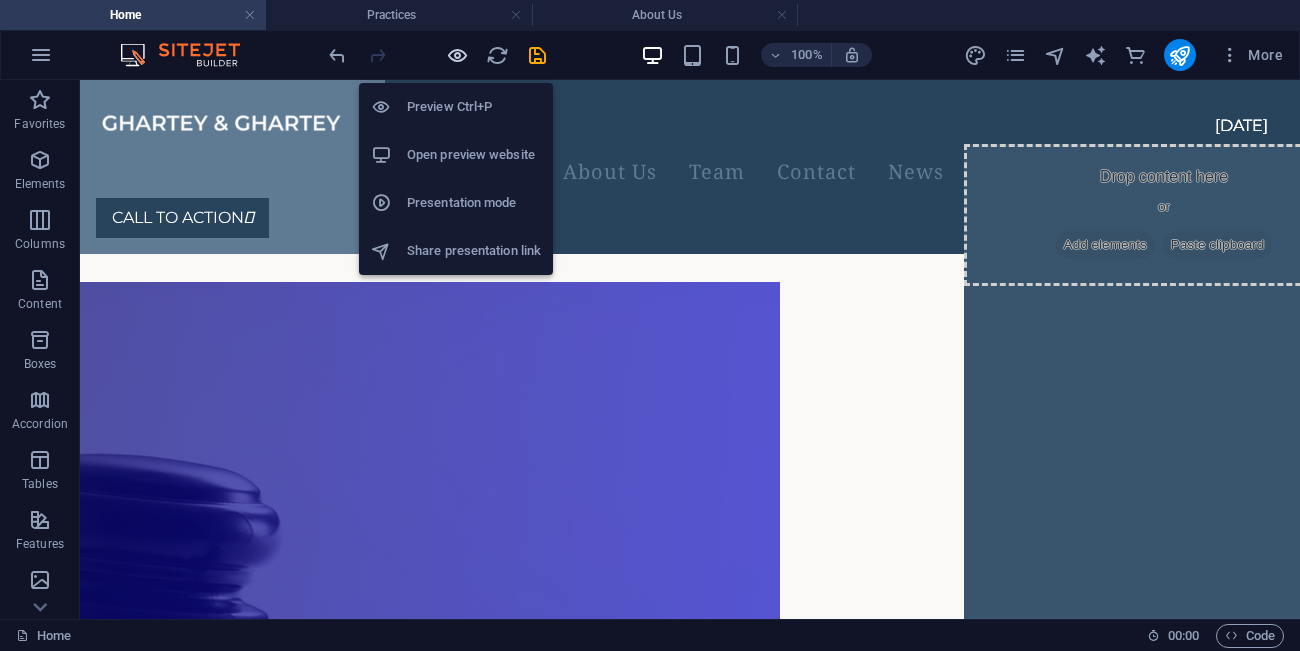 click at bounding box center (457, 55) 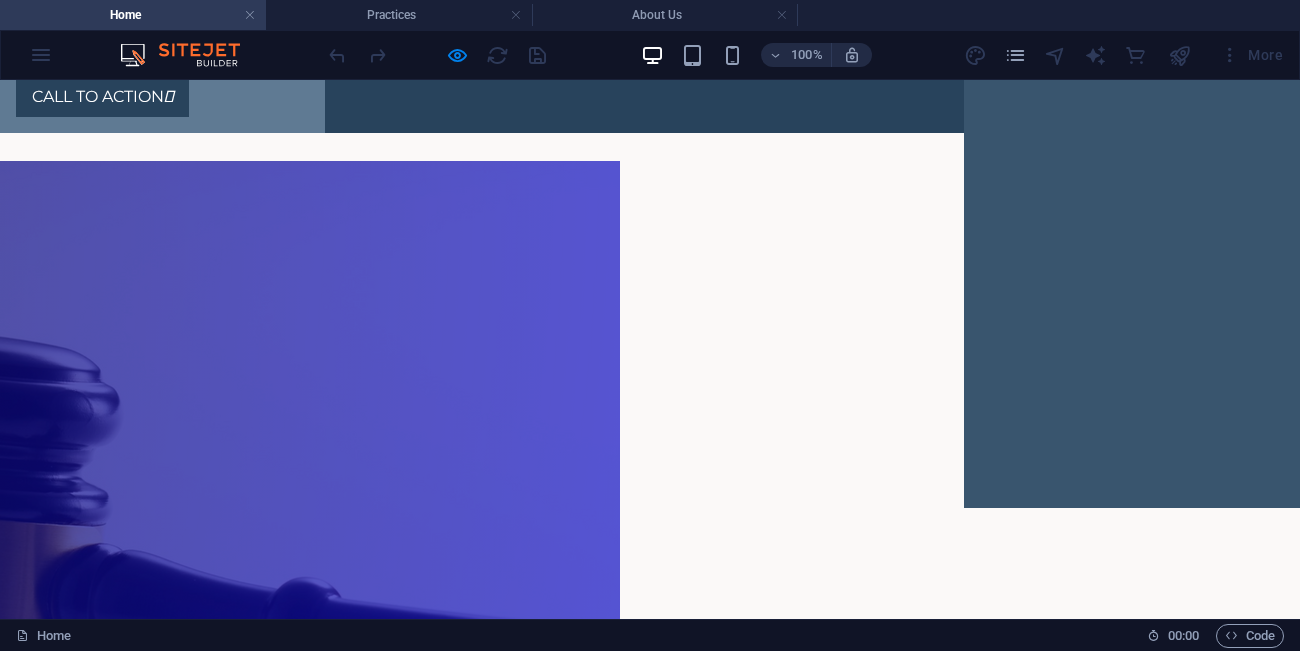 scroll, scrollTop: 0, scrollLeft: 0, axis: both 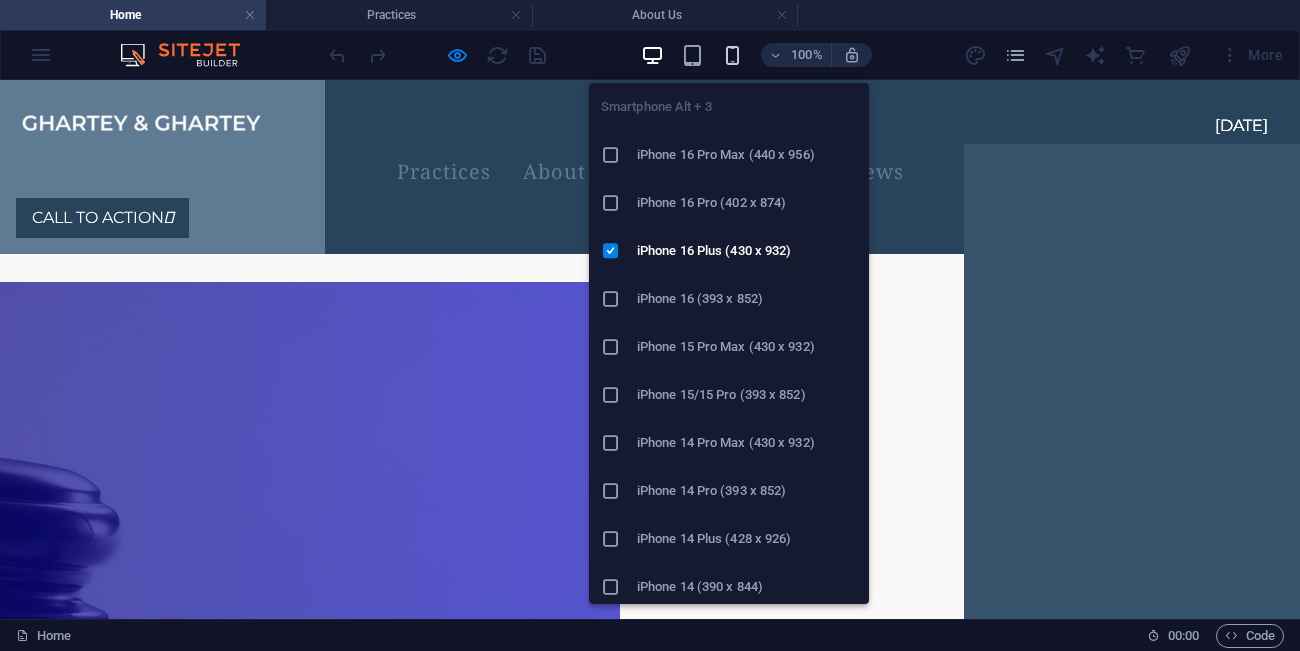 click at bounding box center (732, 55) 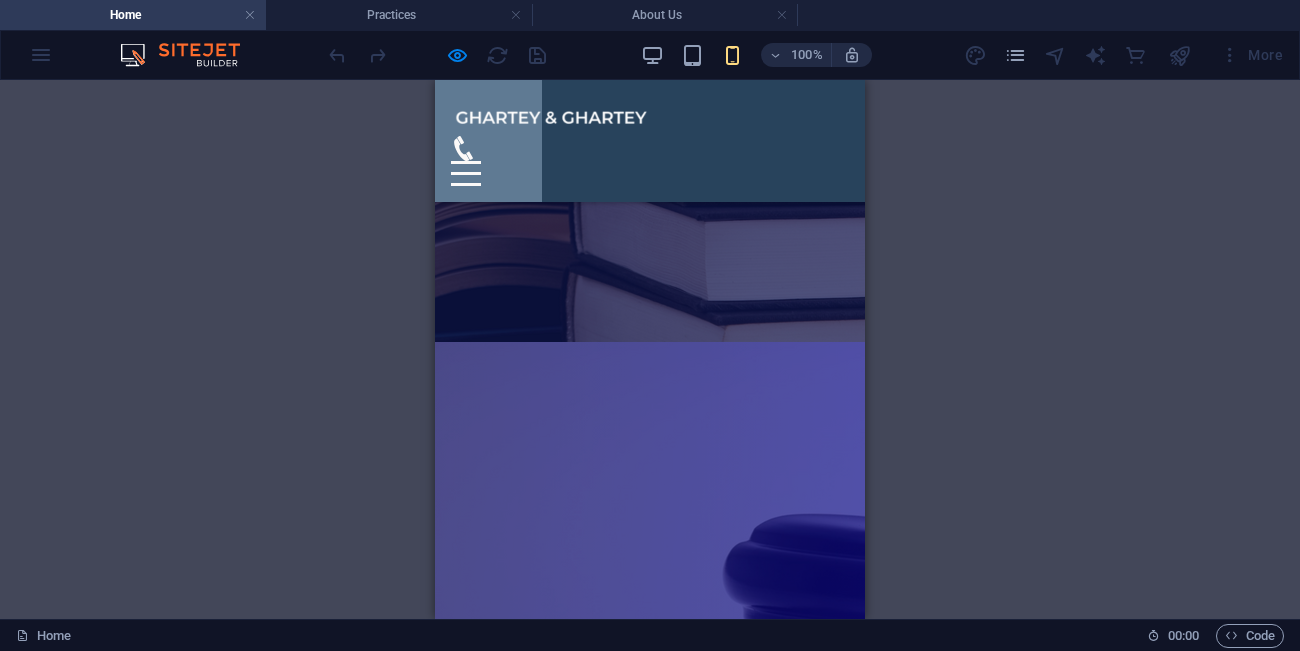 scroll, scrollTop: 2075, scrollLeft: 0, axis: vertical 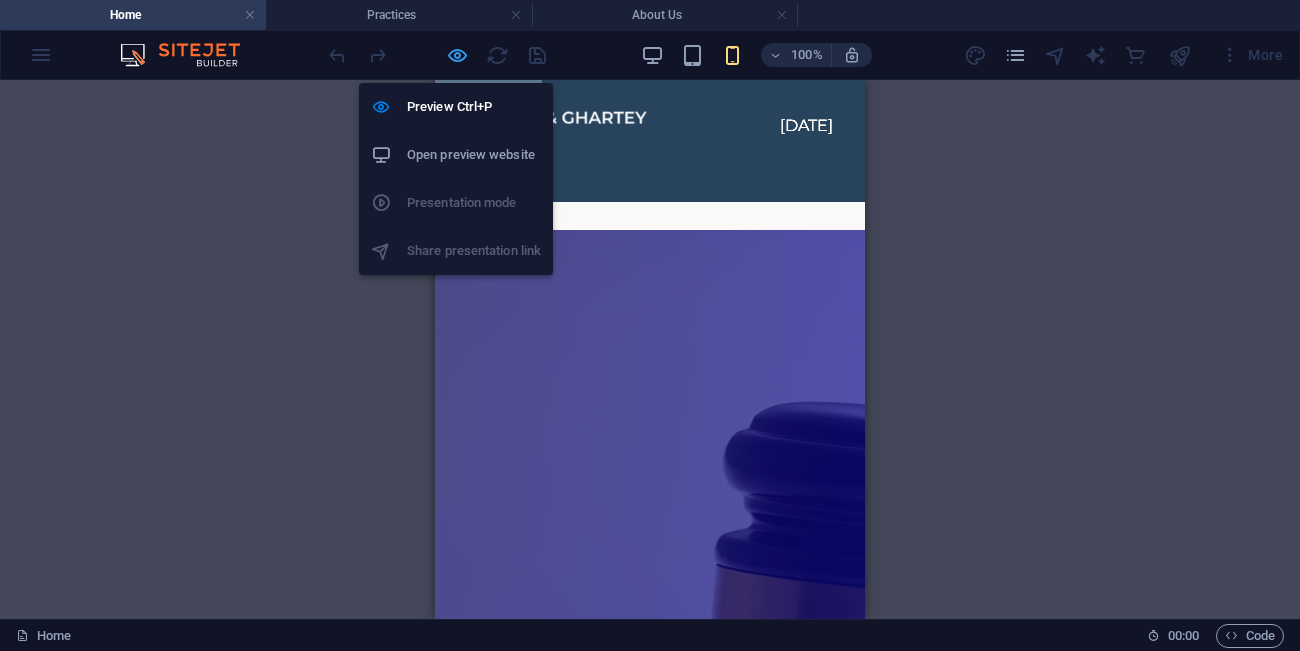 click at bounding box center (457, 55) 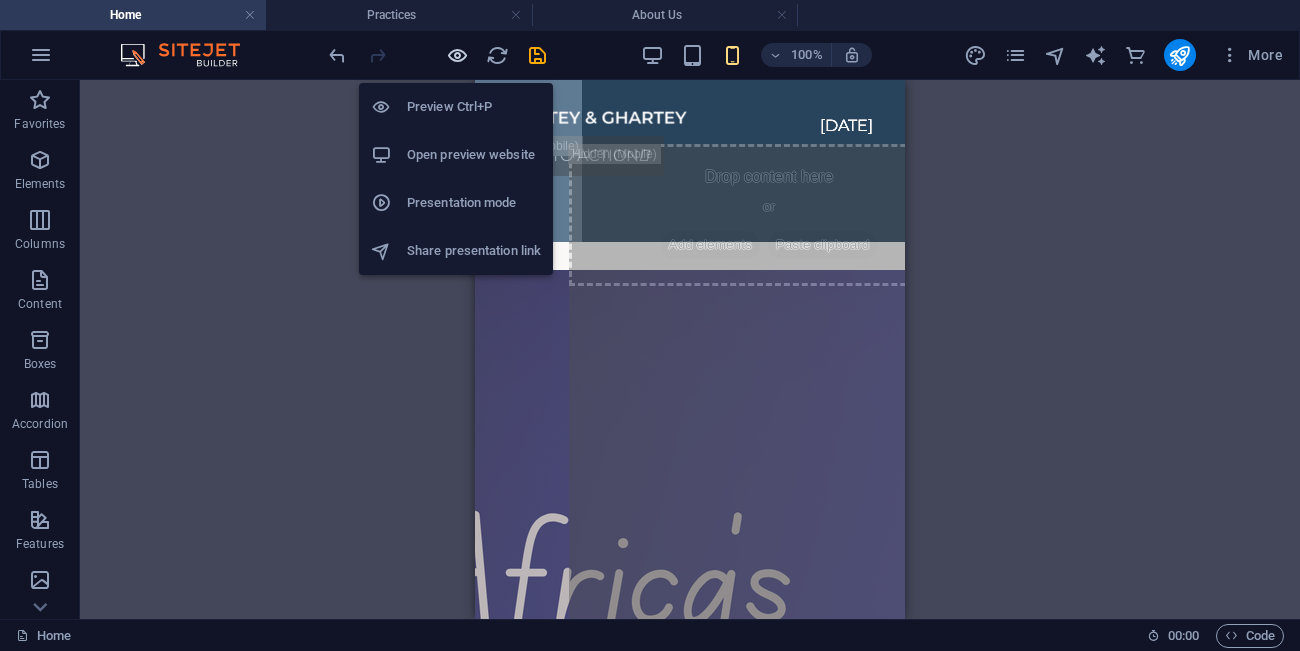 click at bounding box center (457, 55) 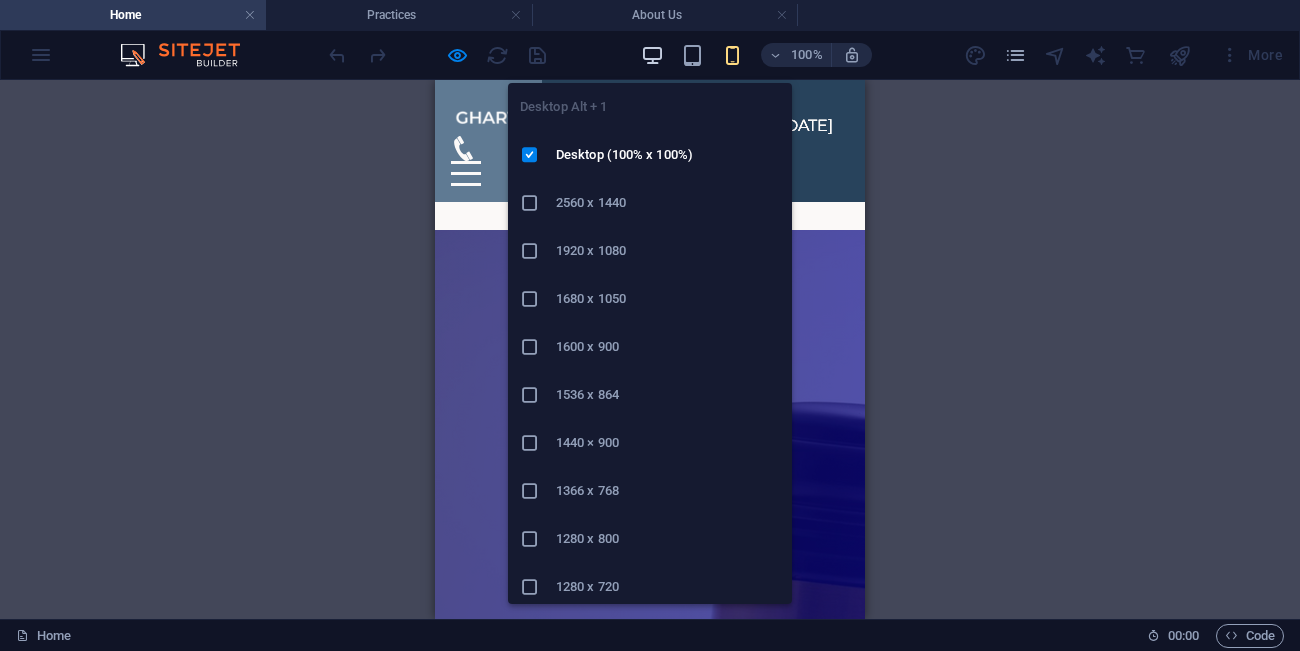 click at bounding box center [652, 55] 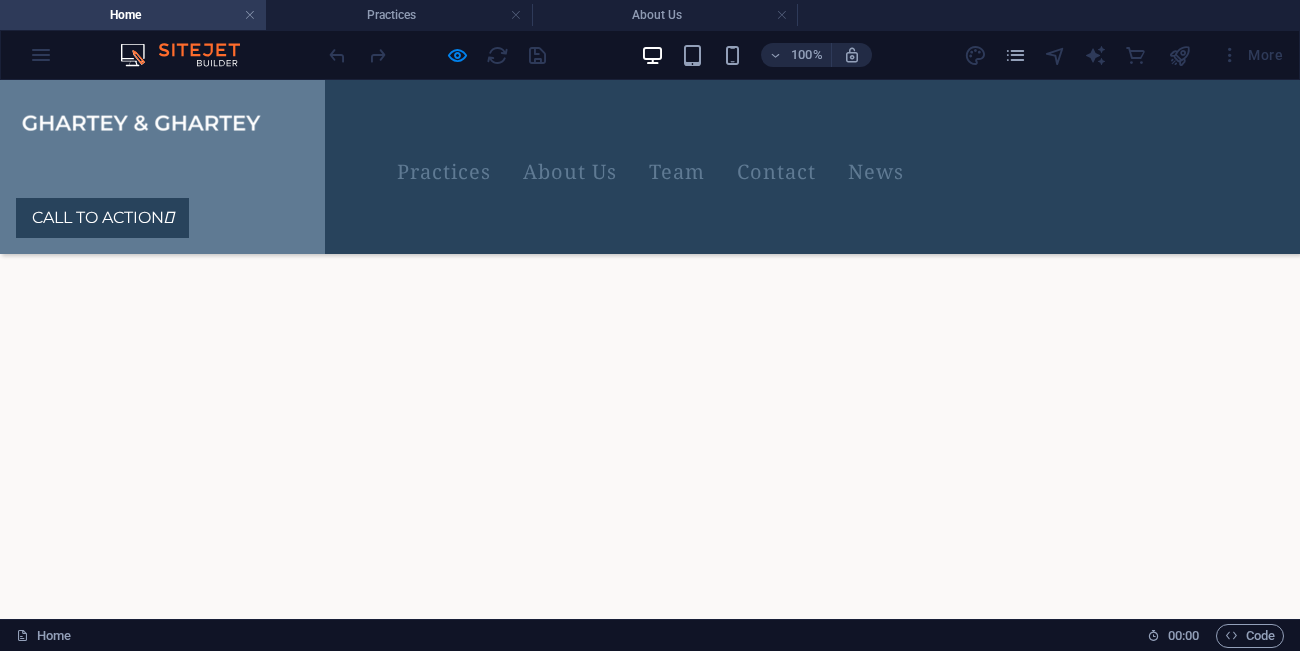 scroll, scrollTop: 741, scrollLeft: 0, axis: vertical 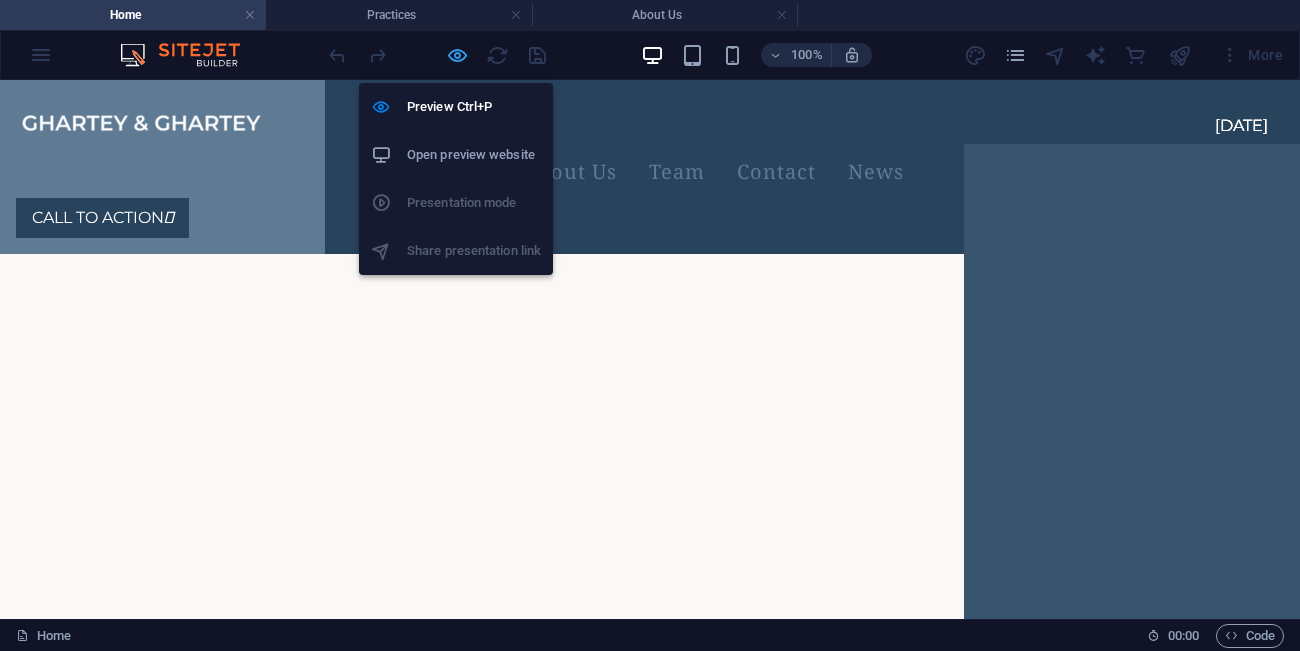 click at bounding box center (457, 55) 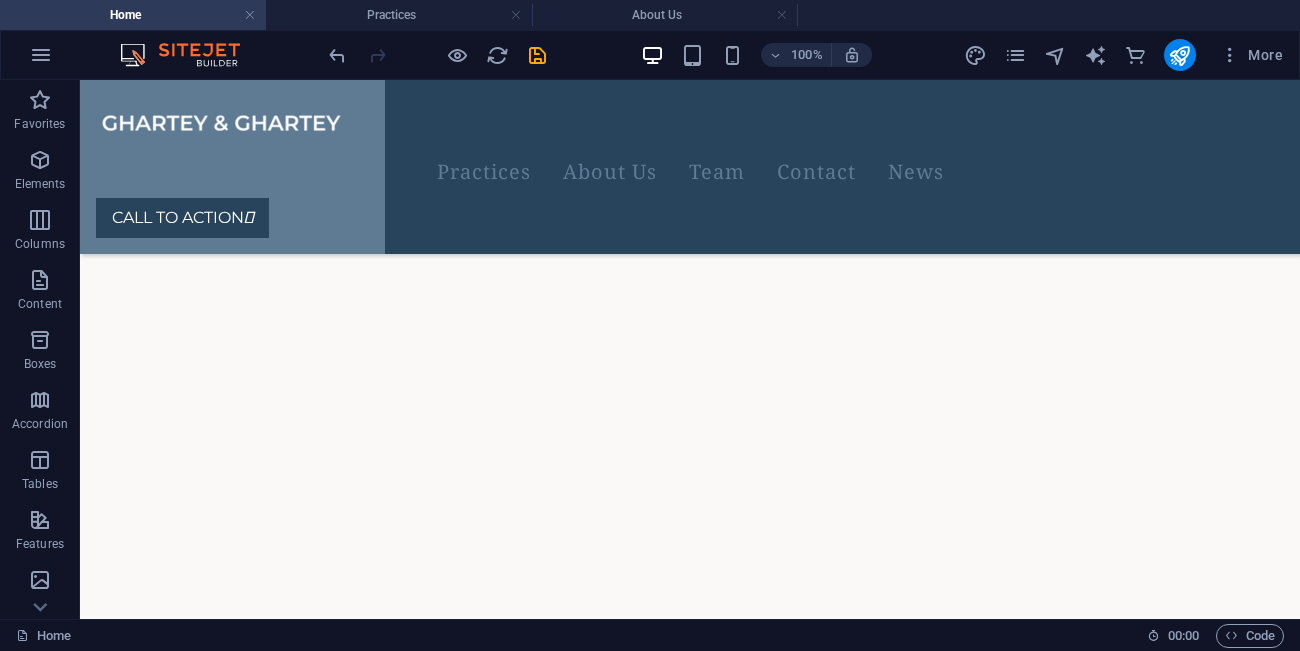 scroll, scrollTop: 1100, scrollLeft: 0, axis: vertical 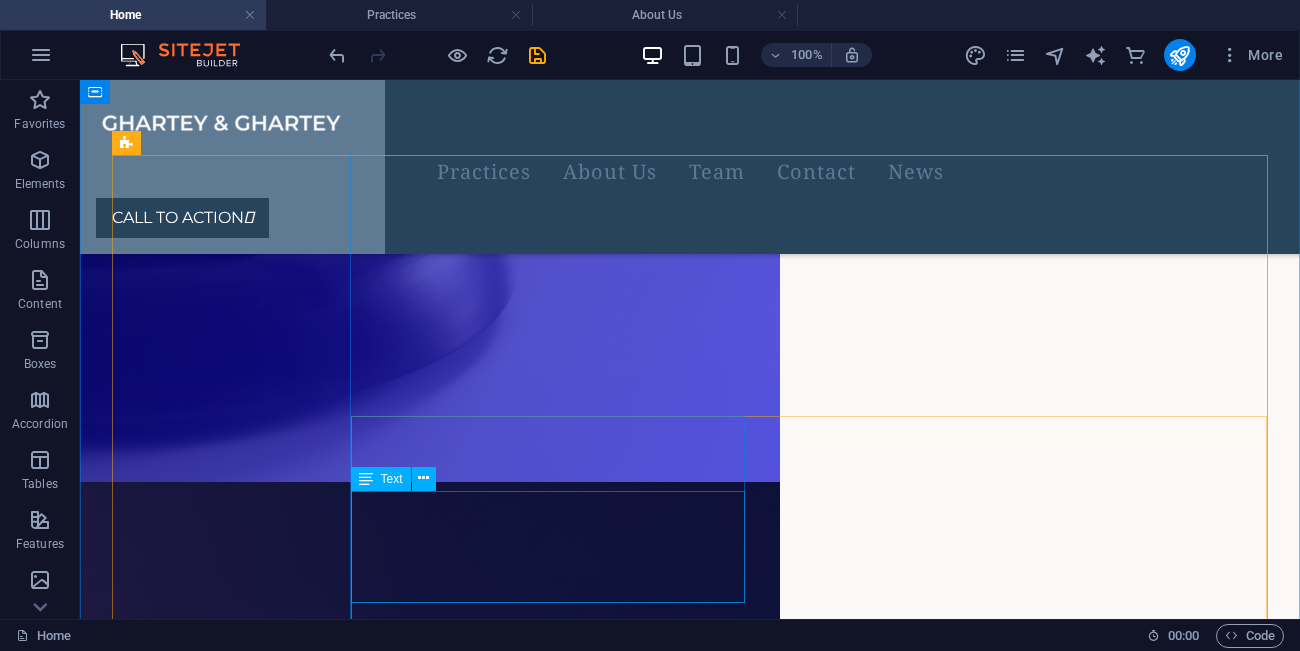click on "Quia sed quod fuga tempora. Officiis voluptas asperiores numquam. Velit occaecati et et blanditiis ab placeat qui. Caecati et et blanditiis ab placeat qui. Clandit iis ab placeat qui." at bounding box center (369, 4286) 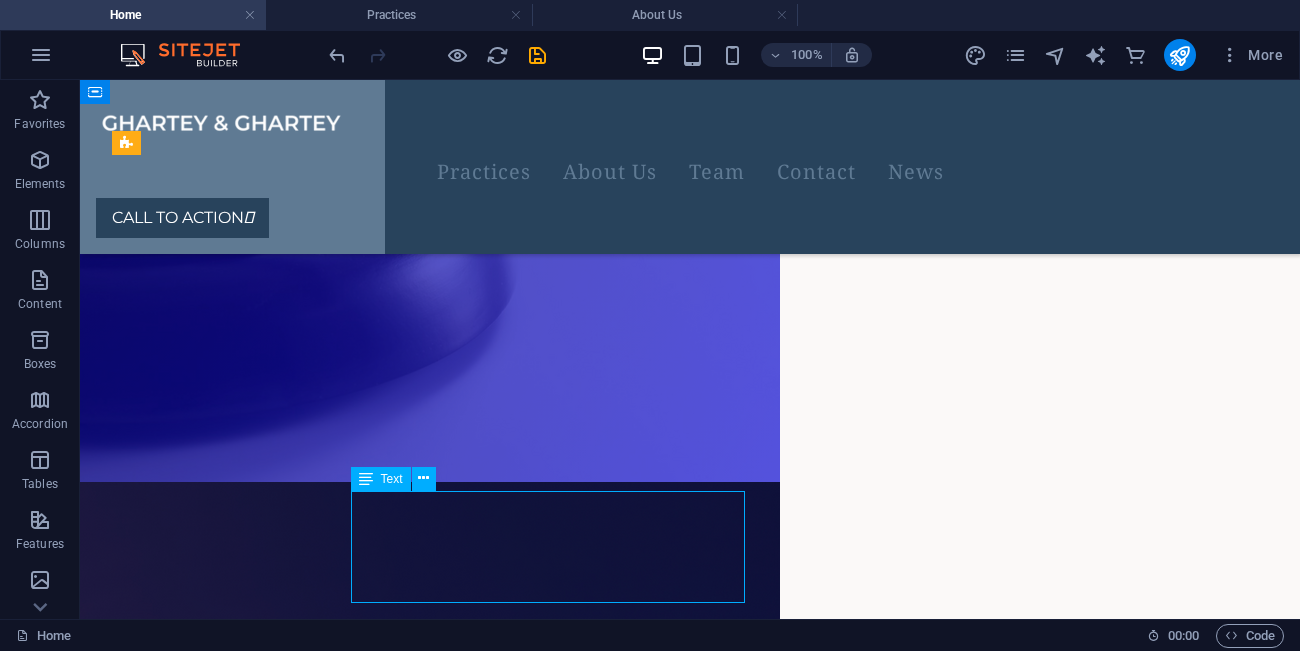 click on "Quia sed quod fuga tempora. Officiis voluptas asperiores numquam. Velit occaecati et et blanditiis ab placeat qui. Caecati et et blanditiis ab placeat qui. Clandit iis ab placeat qui." at bounding box center (369, 4286) 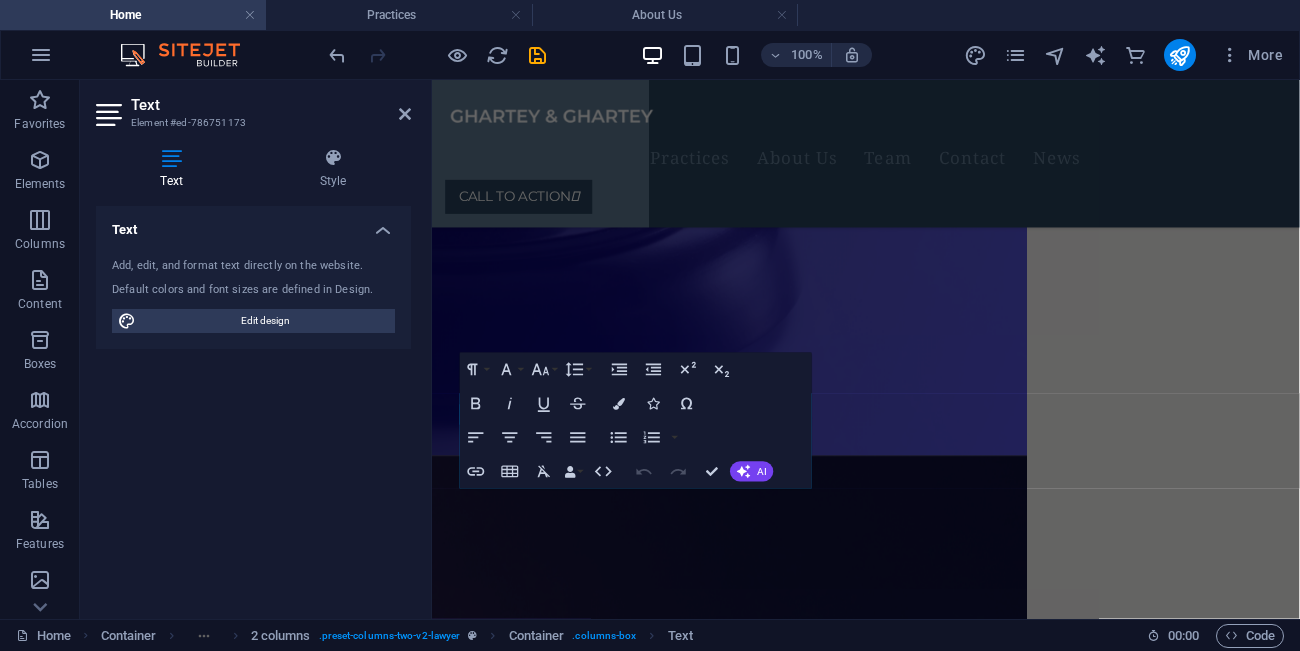 scroll, scrollTop: 722, scrollLeft: 0, axis: vertical 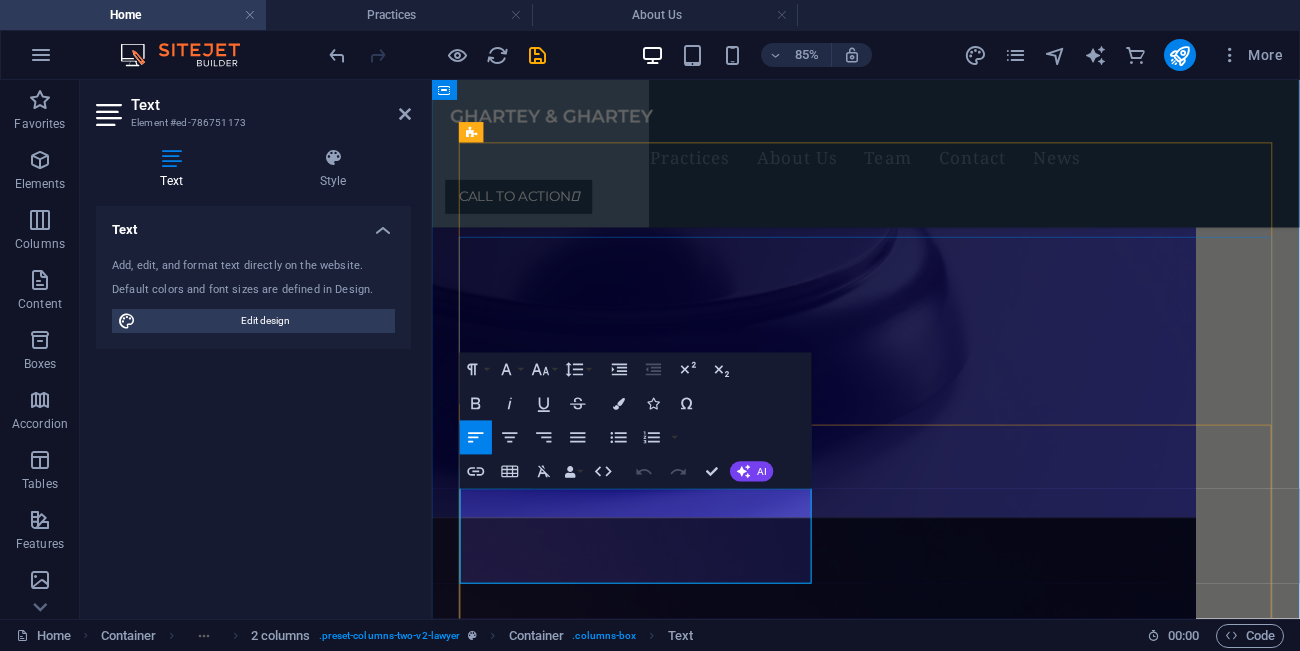 click on "Quia sed quod fuga tempora. Officiis voluptas asperiores numquam. Velit occaecati et et blanditiis ab placeat qui. Caecati et et blanditiis ab placeat qui. Clandit iis ab placeat qui." at bounding box center (664, 4412) 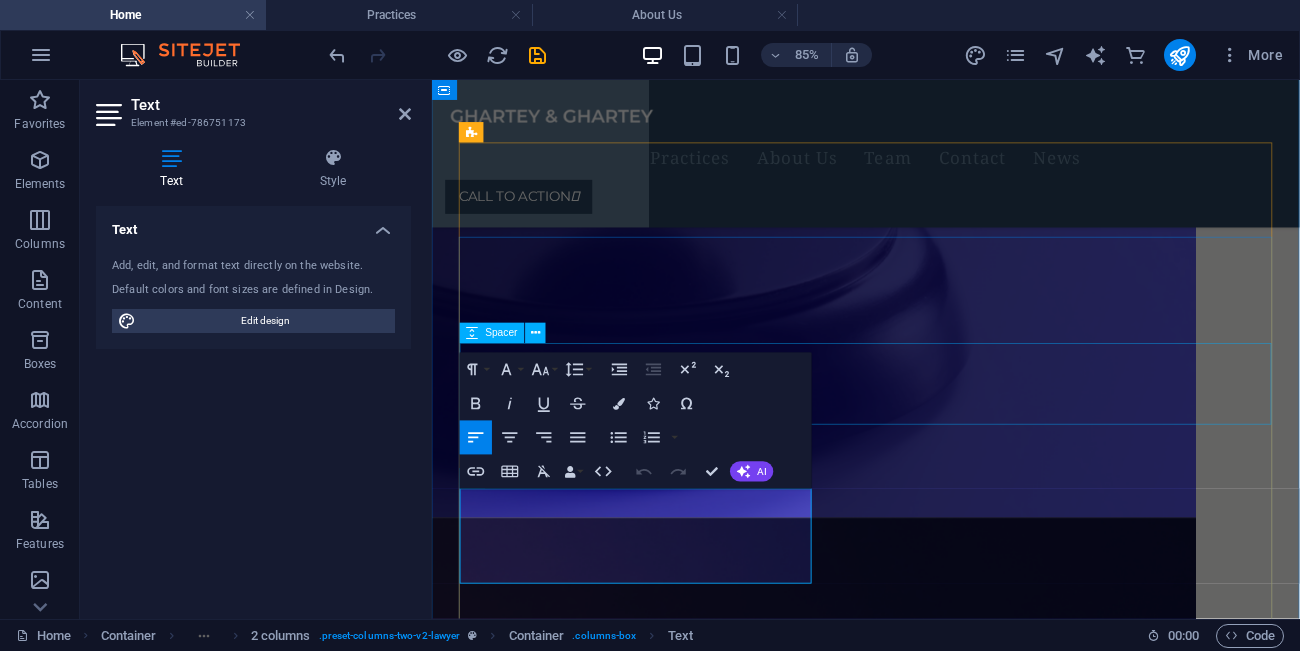 click at bounding box center [942, 4242] 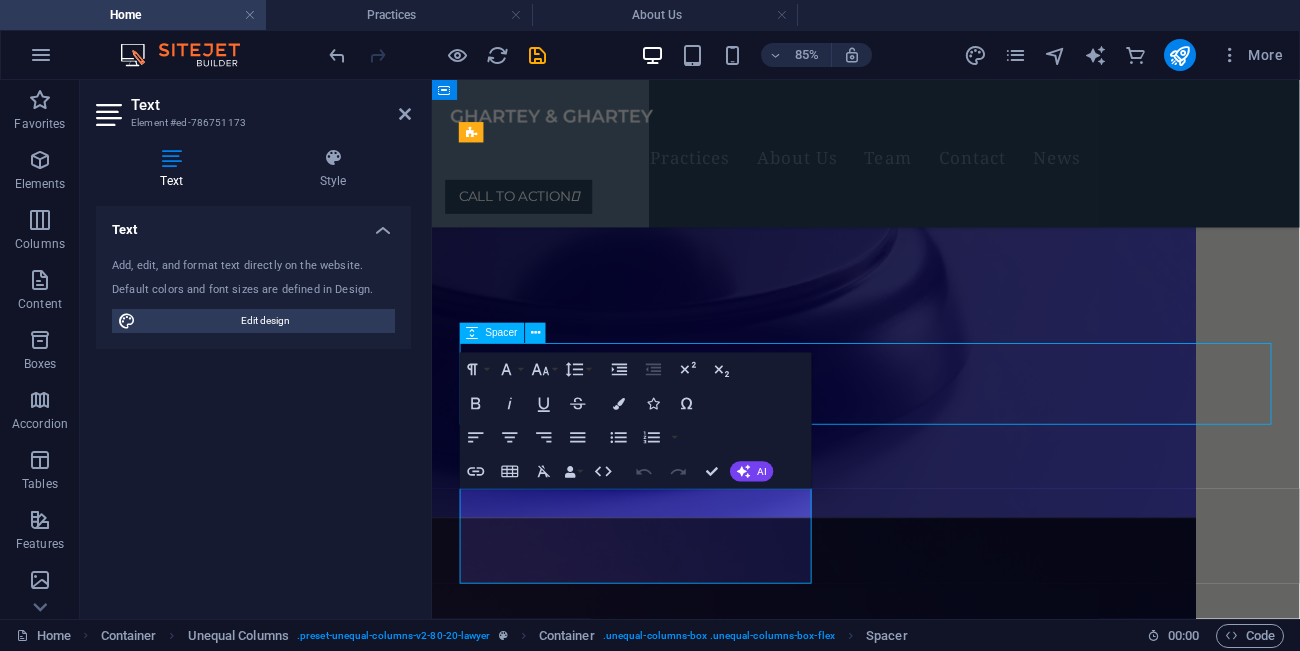 scroll, scrollTop: 795, scrollLeft: 0, axis: vertical 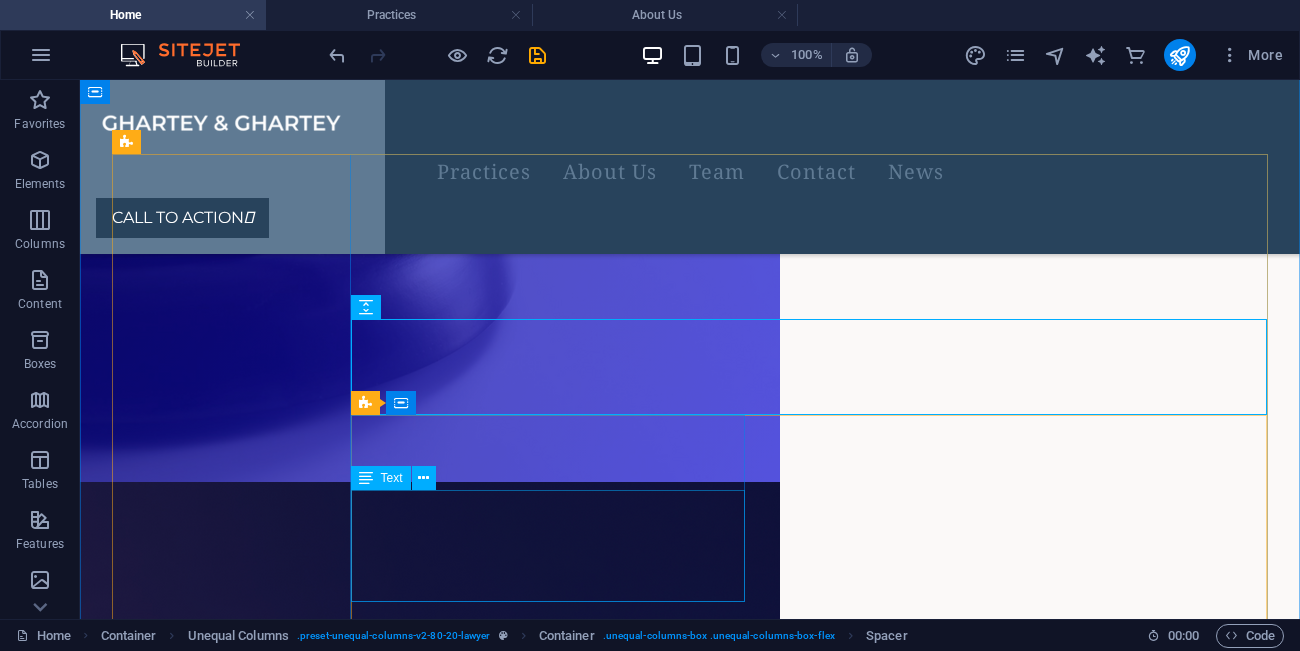 click on "Quia sed quod fuga tempora. Officiis voluptas asperiores numquam. Velit occaecati et et blanditiis ab placeat qui. Caecati et et blanditiis ab placeat qui. Clandit iis ab placeat qui." at bounding box center [369, 4286] 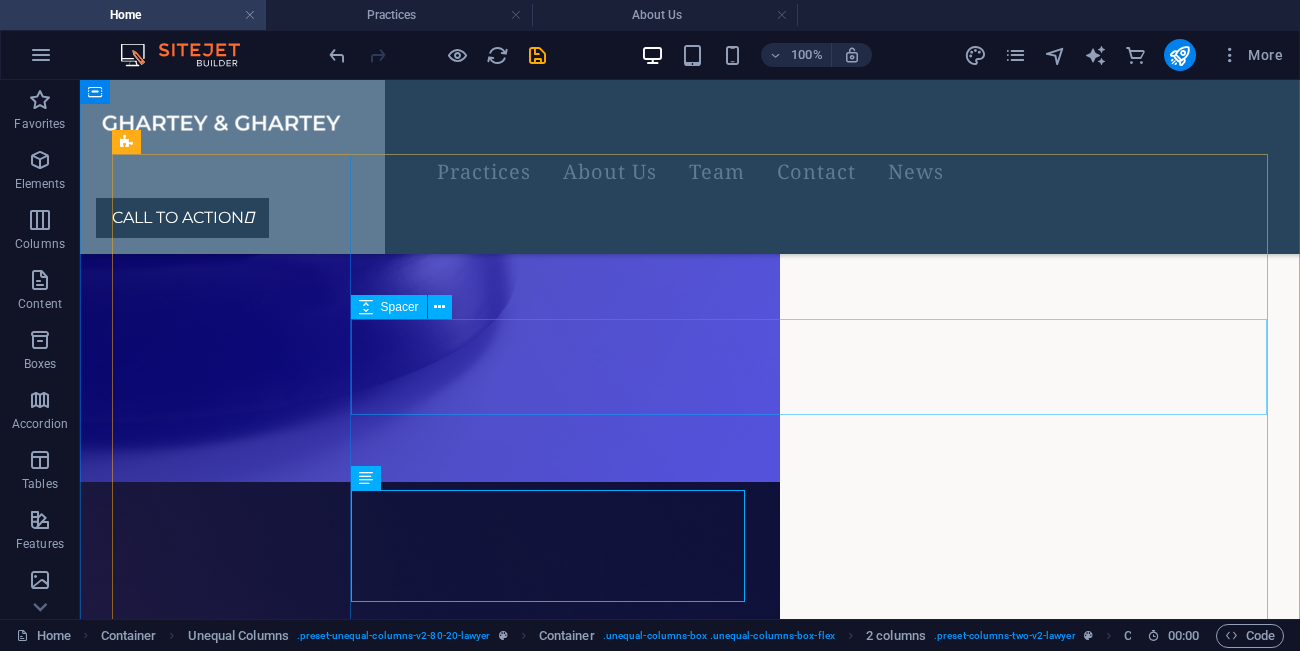 click at bounding box center (690, 4129) 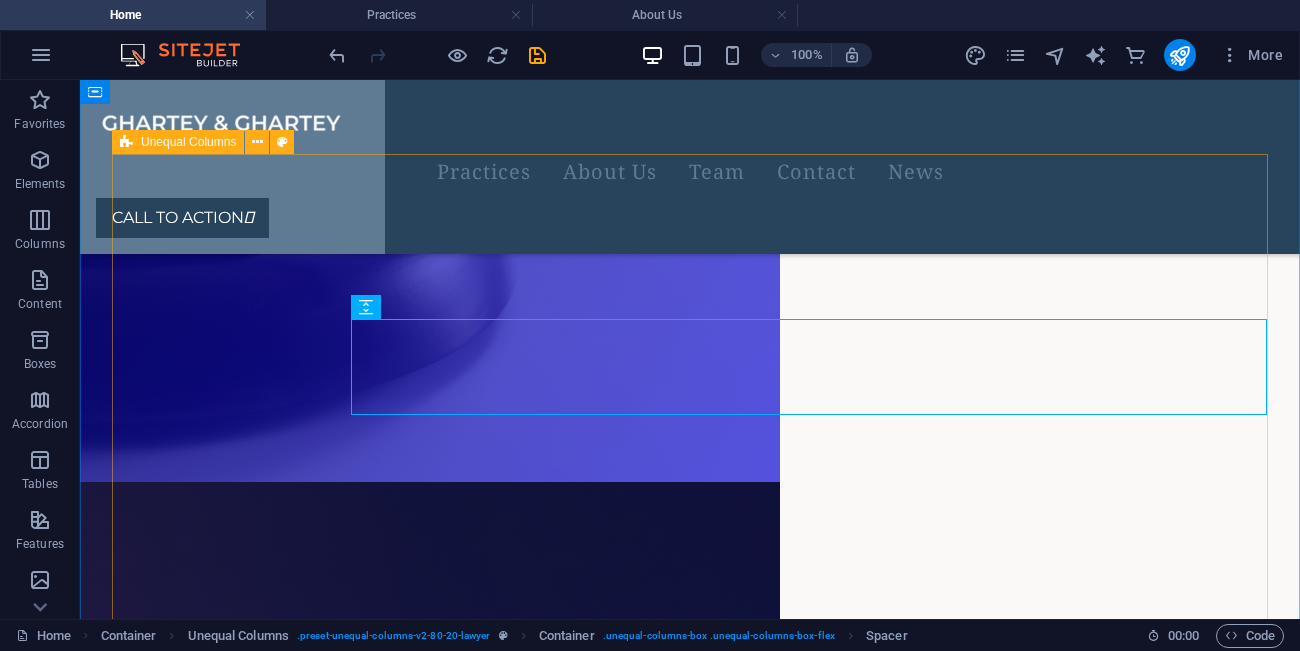 click on "Expertise Exceptional lawyer group , that represents  Clients  with drive to the deliver the  best solutions in international market . Experienced lawyers Quia sed quod fuga tempora. Officiis voluptas asperiores numquam. Velit occaecati et et blanditiis ab placeat qui. Caecati et et blanditiis ab placeat qui. Clandit iis ab placeat qui. Global reach Quia sed quod fuga tempora. Officiis voluptas asperiores numquam. Velit occaecati et et blanditiis ab placeat qui. Caecati et et blanditiis ab placeat qui. Clandit iis ab placeat qui. Client-driven group Quia sed quod fuga tempora. Officiis voluptas asperiores numquam. Velit occaecati et et blanditiis ab placeat qui. Caecati et et blanditiis ab placeat qui. Clandit iis ab placeat qui. Let's Get in Touch CALL TO ACTION   " at bounding box center [690, 4391] 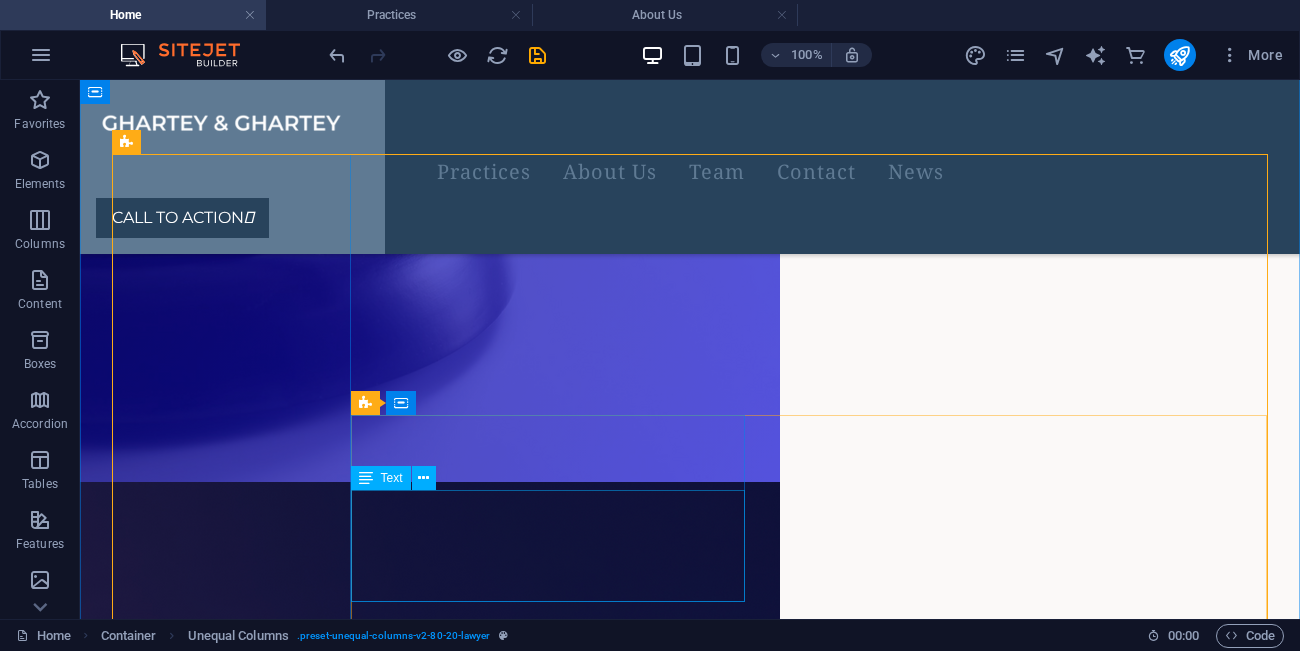 click on "Quia sed quod fuga tempora. Officiis voluptas asperiores numquam. Velit occaecati et et blanditiis ab placeat qui. Caecati et et blanditiis ab placeat qui. Clandit iis ab placeat qui." at bounding box center [369, 4286] 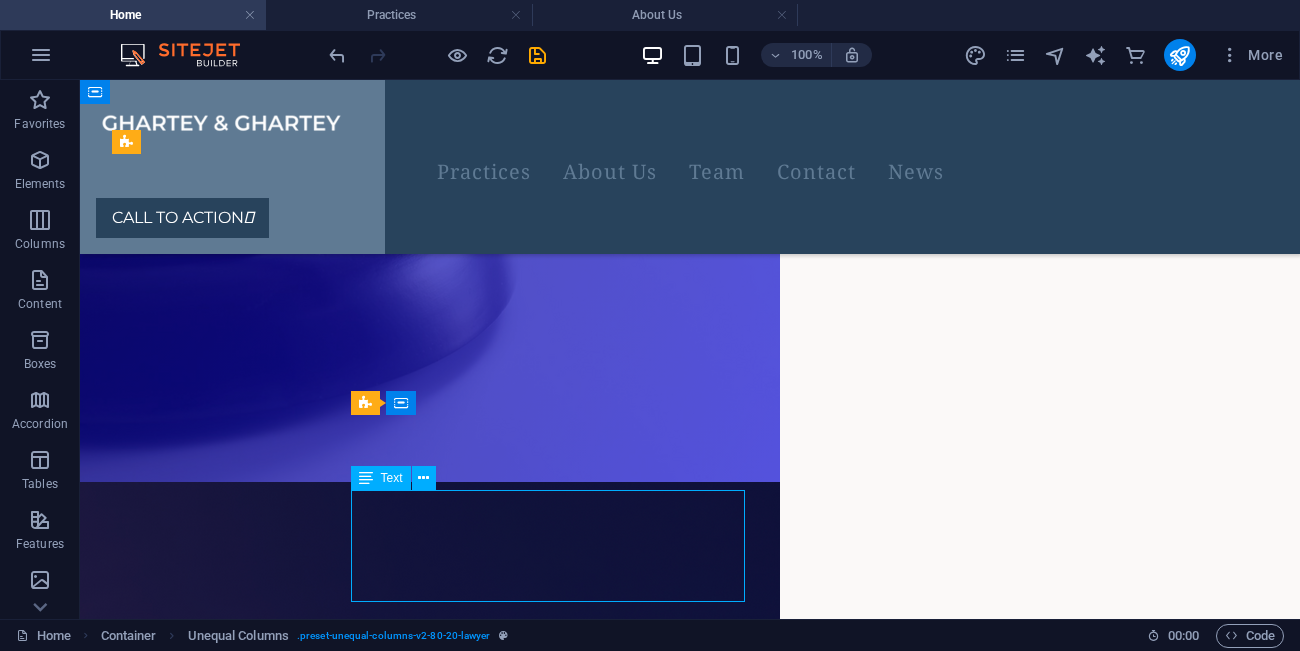 click on "Quia sed quod fuga tempora. Officiis voluptas asperiores numquam. Velit occaecati et et blanditiis ab placeat qui. Caecati et et blanditiis ab placeat qui. Clandit iis ab placeat qui." at bounding box center [369, 4286] 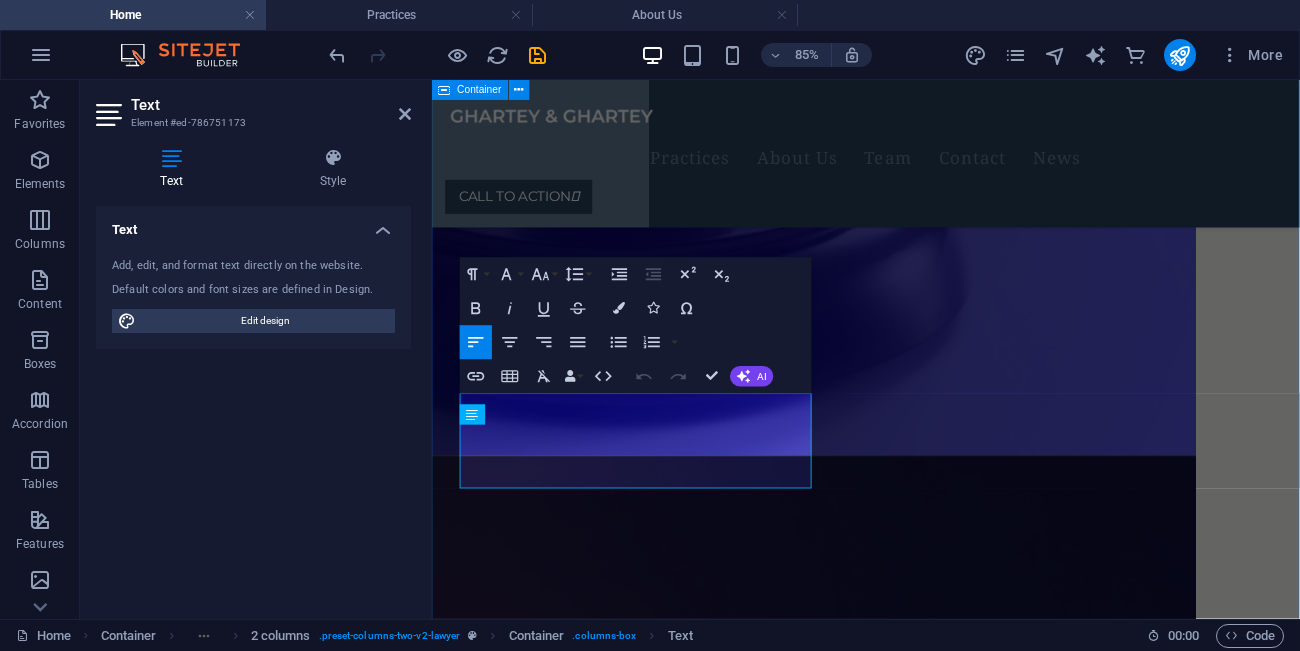 scroll, scrollTop: 722, scrollLeft: 0, axis: vertical 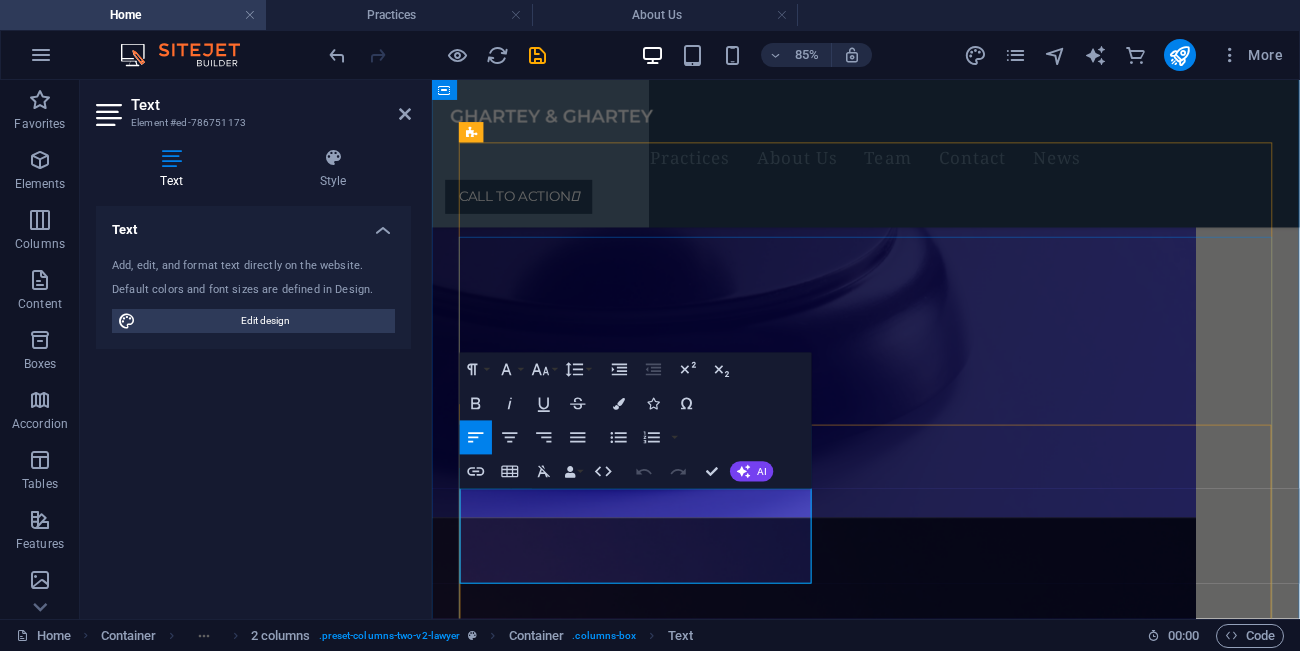 click on "Quia sed quod fuga tempora. Officiis voluptas asperiores numquam. Velit occaecati et et blanditiis ab placeat qui. Caecati et et blanditiis ab placeat qui. Clandit iis ab placeat qui." at bounding box center (672, 4413) 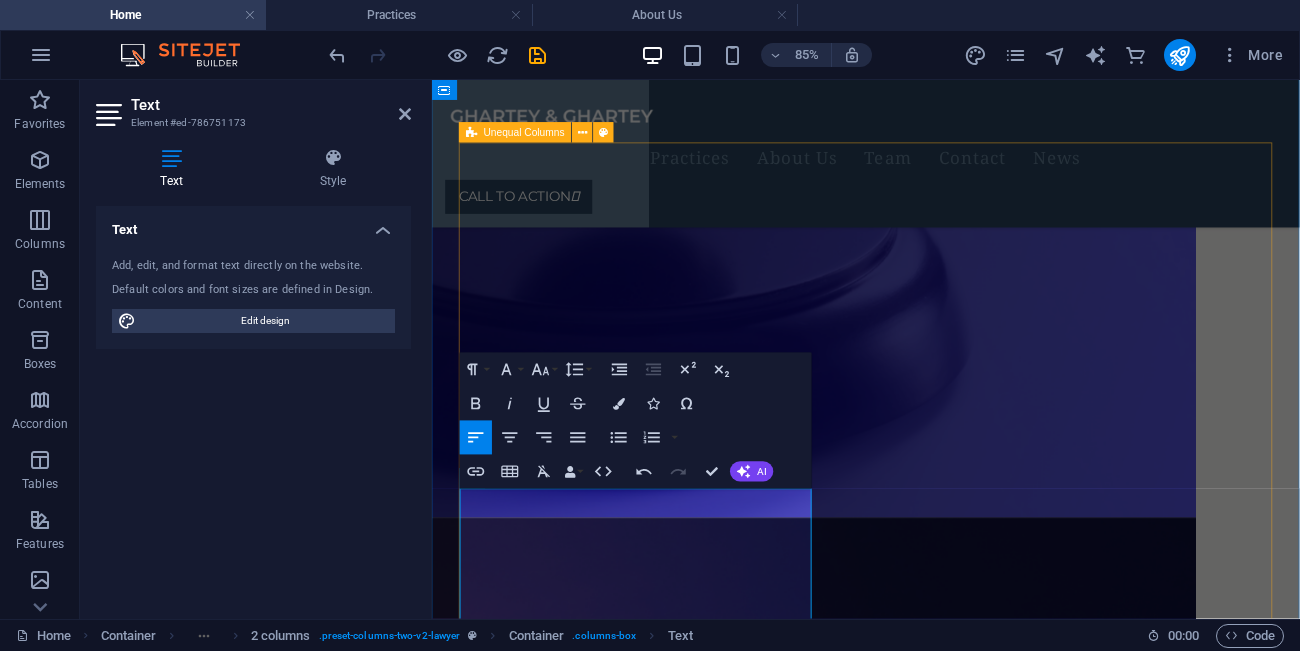 click on "Expertise Exceptional lawyer group , that represents  Clients  with drive to the deliver the  best solutions in international market . Experienced lawyers At Ghartey & Ghartey, our team of seasoned lawyers brings decades of expertise in Ghanaian law, including corporate, constitutional, and civil litigation. We combine deep legal knowledge with a commitment to excellence, providing trusted legal representation for individuals, businesses, and institutions across [GEOGRAPHIC_DATA]. Global reach Quia sed quod fuga tempora. Officiis voluptas asperiores numquam. Velit occaecati et et blanditiis ab placeat qui. Caecati et et blanditiis ab placeat qui. Clandit iis ab placeat qui. Client-driven group Quia sed quod fuga tempora. Officiis voluptas asperiores numquam. Velit occaecati et et blanditiis ab placeat qui. Caecati et et blanditiis ab placeat qui. Clandit iis ab placeat qui. Let's Get in Touch CALL TO ACTION   " at bounding box center [942, 4602] 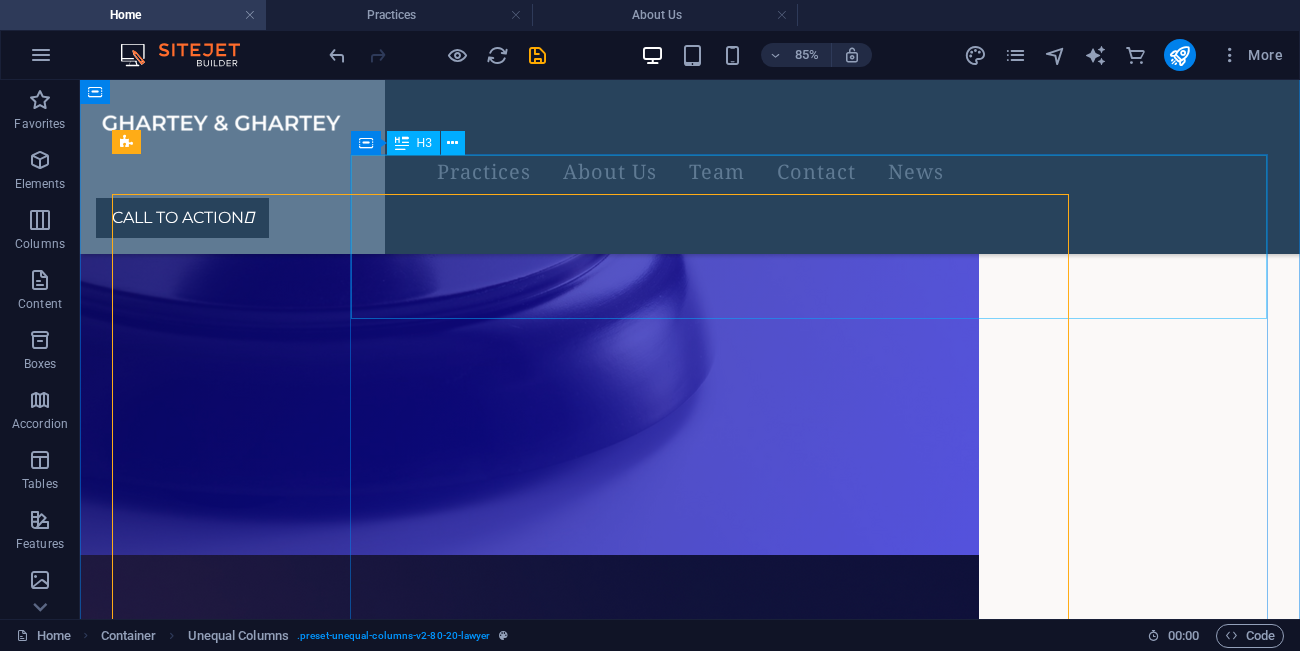 scroll, scrollTop: 795, scrollLeft: 0, axis: vertical 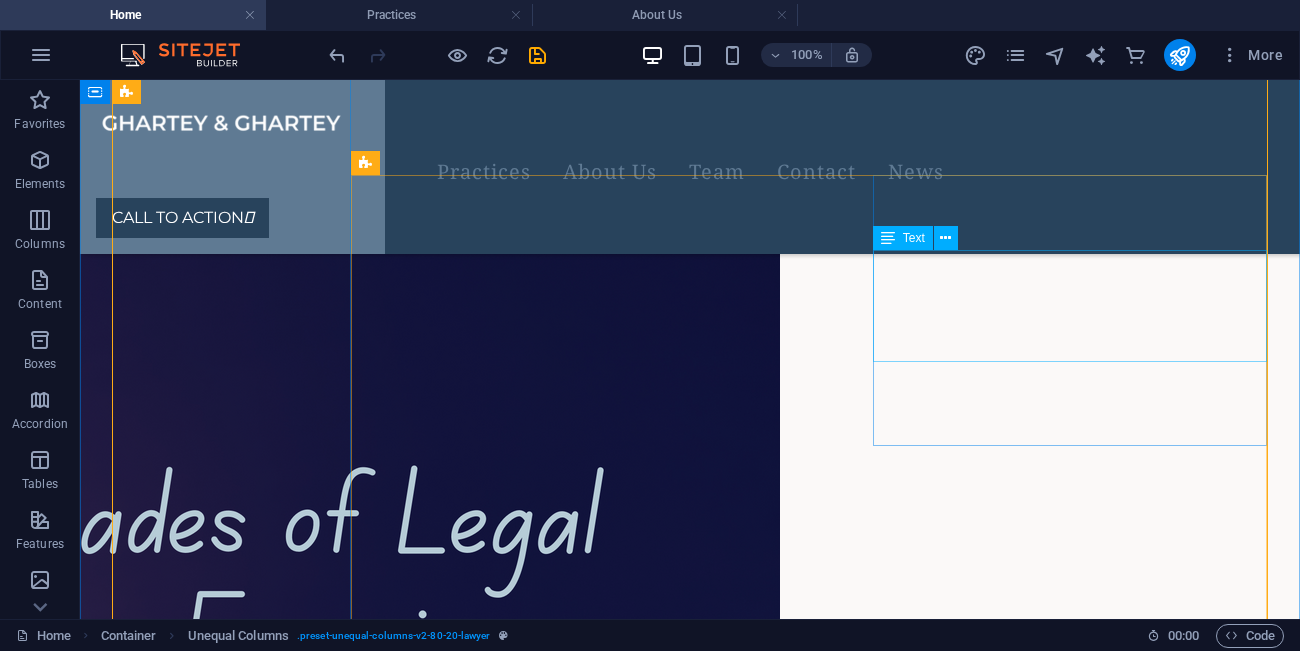 click on "Quia sed quod fuga tempora. Officiis voluptas asperiores numquam. Velit occaecati et et blanditiis ab placeat qui. Caecati et et blanditiis ab placeat qui. Clandit iis ab placeat qui." at bounding box center (369, 4345) 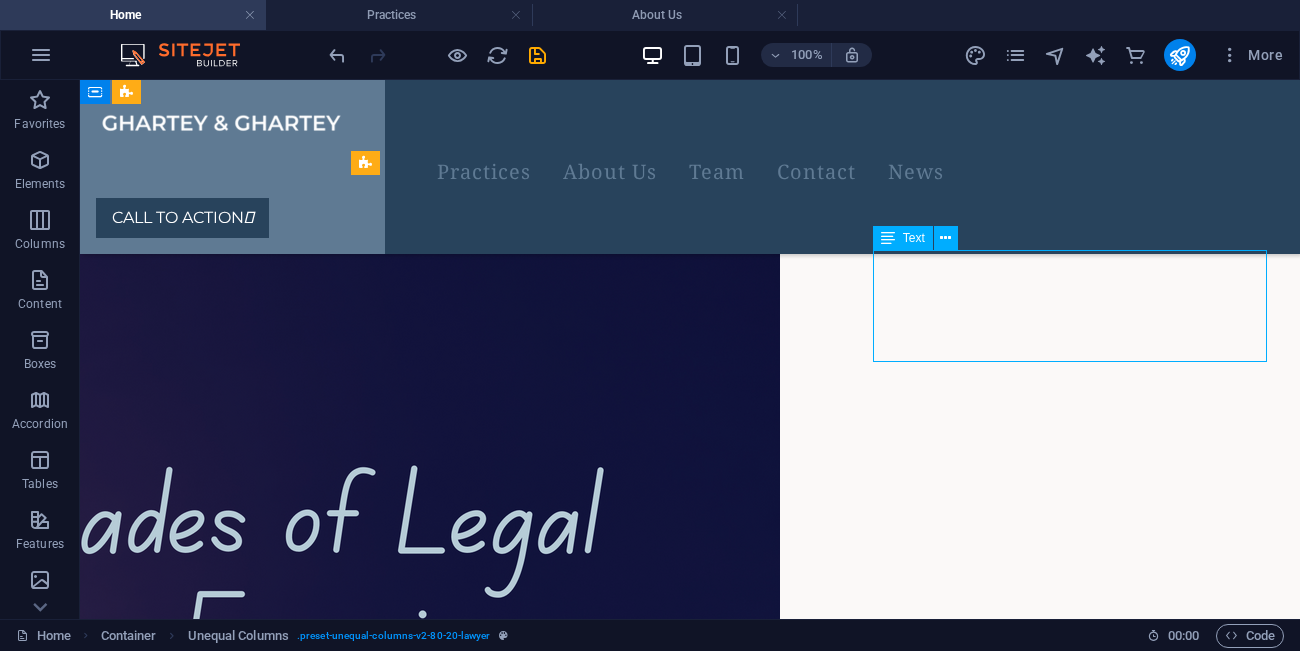 click on "Quia sed quod fuga tempora. Officiis voluptas asperiores numquam. Velit occaecati et et blanditiis ab placeat qui. Caecati et et blanditiis ab placeat qui. Clandit iis ab placeat qui." at bounding box center (369, 4345) 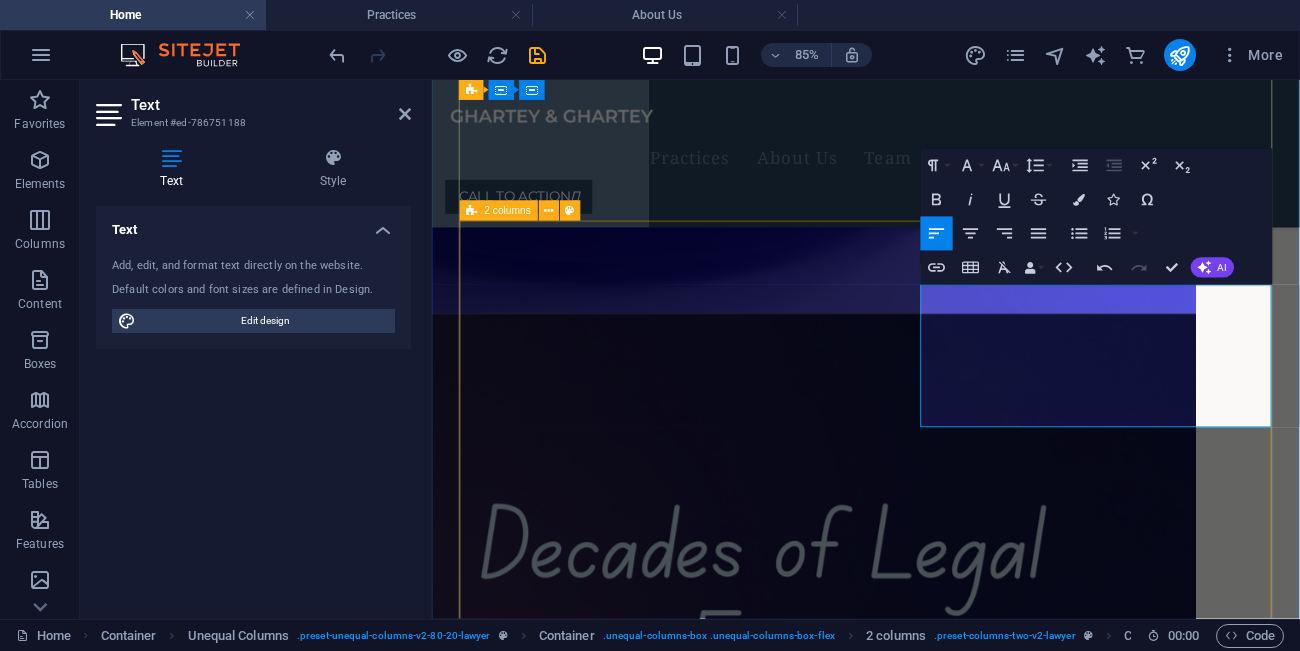 click on "Experienced lawyers At Ghartey & Ghartey, our team of seasoned lawyers brings decades of expertise in Ghanaian law, including corporate, constitutional, and civil litigation. We combine deep legal knowledge with a commitment to excellence, providing trusted legal representation for individuals, businesses, and institutions across [GEOGRAPHIC_DATA]. Global reach Ghartey & Ghartey delivers world-class legal services beyond [GEOGRAPHIC_DATA]’s borders. With international partnerships and cross-border legal experience, we support clients involved in global trade, business, and investment, while remaining deeply rooted in Ghanaian legal practice. Client-driven group Quia sed quod fuga tempora. Officiis voluptas asperiores numquam. Velit occaecati et et blanditiis ab placeat qui. Caecati et et blanditiis ab placeat qui. Clandit iis ab placeat qui. Let's Get in Touch CALL TO ACTION   " at bounding box center [942, 4547] 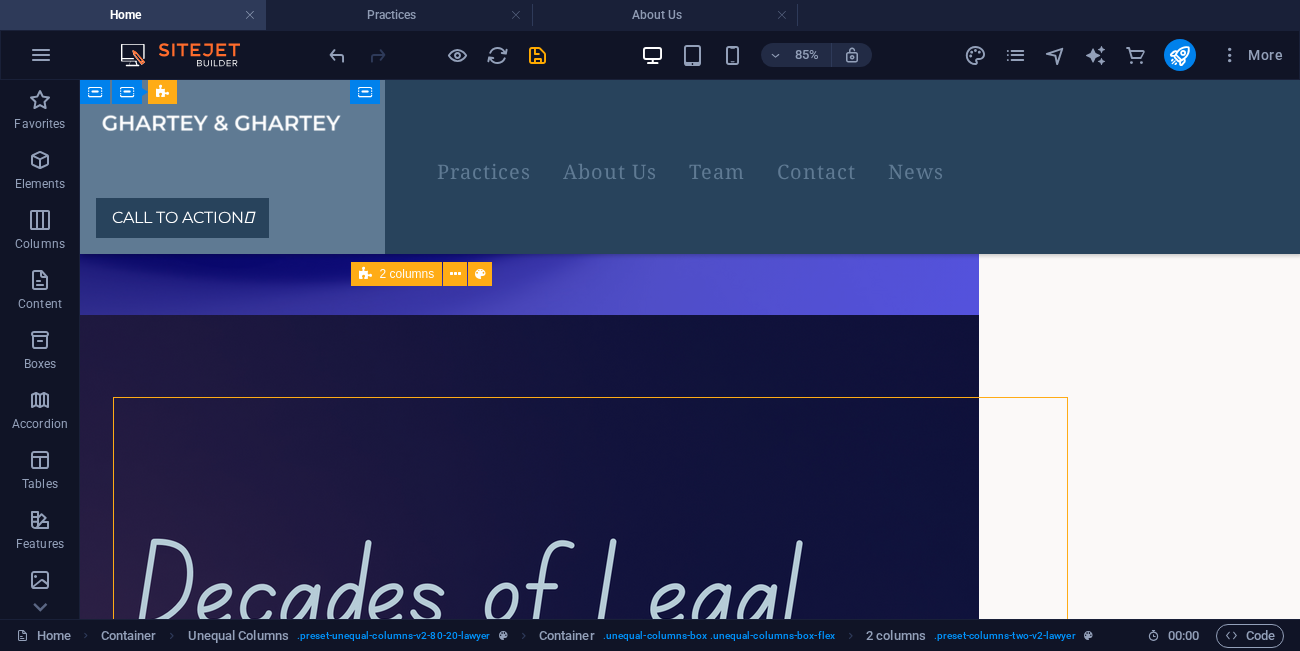 scroll, scrollTop: 924, scrollLeft: 0, axis: vertical 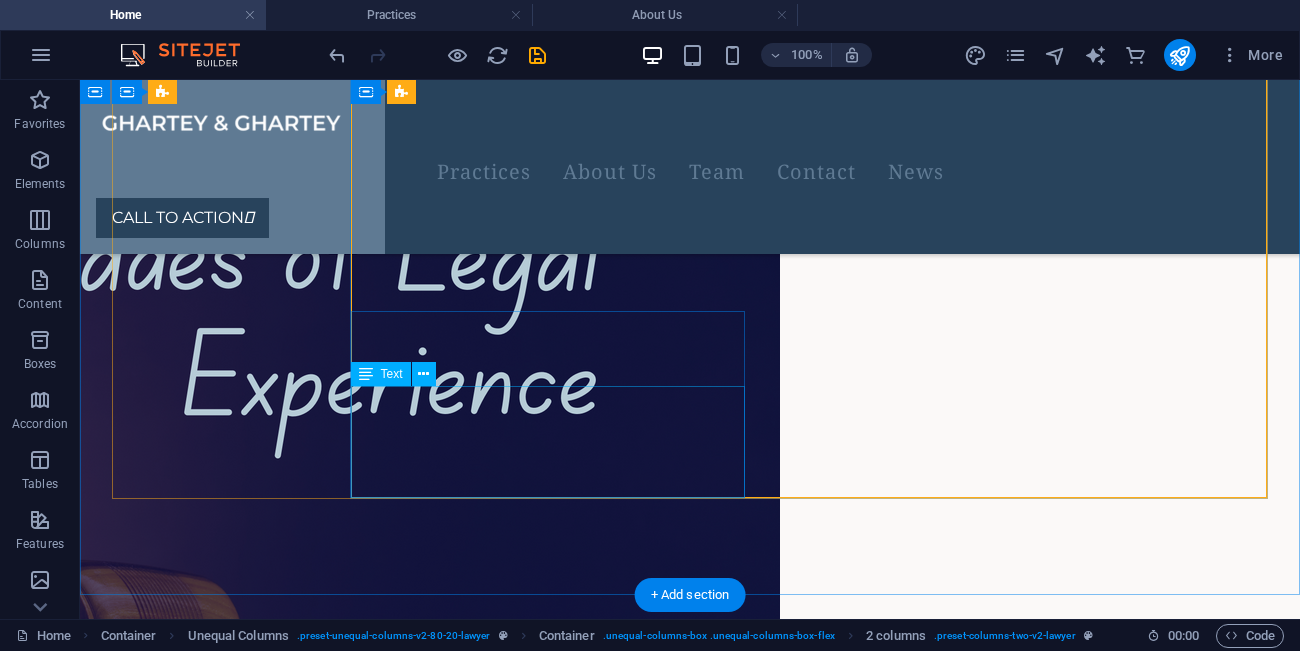 click on "Quia sed quod fuga tempora. Officiis voluptas asperiores numquam. Velit occaecati et et blanditiis ab placeat qui. Caecati et et blanditiis ab placeat qui. Clandit iis ab placeat qui." at bounding box center [369, 4353] 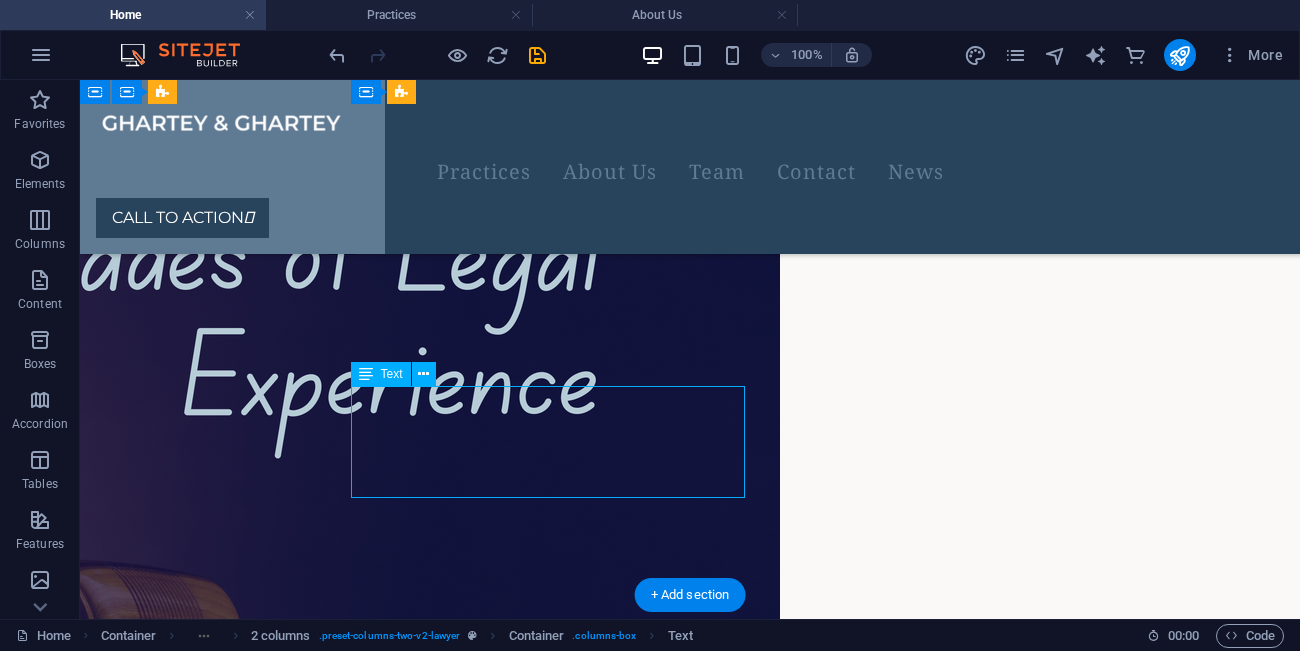 click on "Quia sed quod fuga tempora. Officiis voluptas asperiores numquam. Velit occaecati et et blanditiis ab placeat qui. Caecati et et blanditiis ab placeat qui. Clandit iis ab placeat qui." at bounding box center (369, 4353) 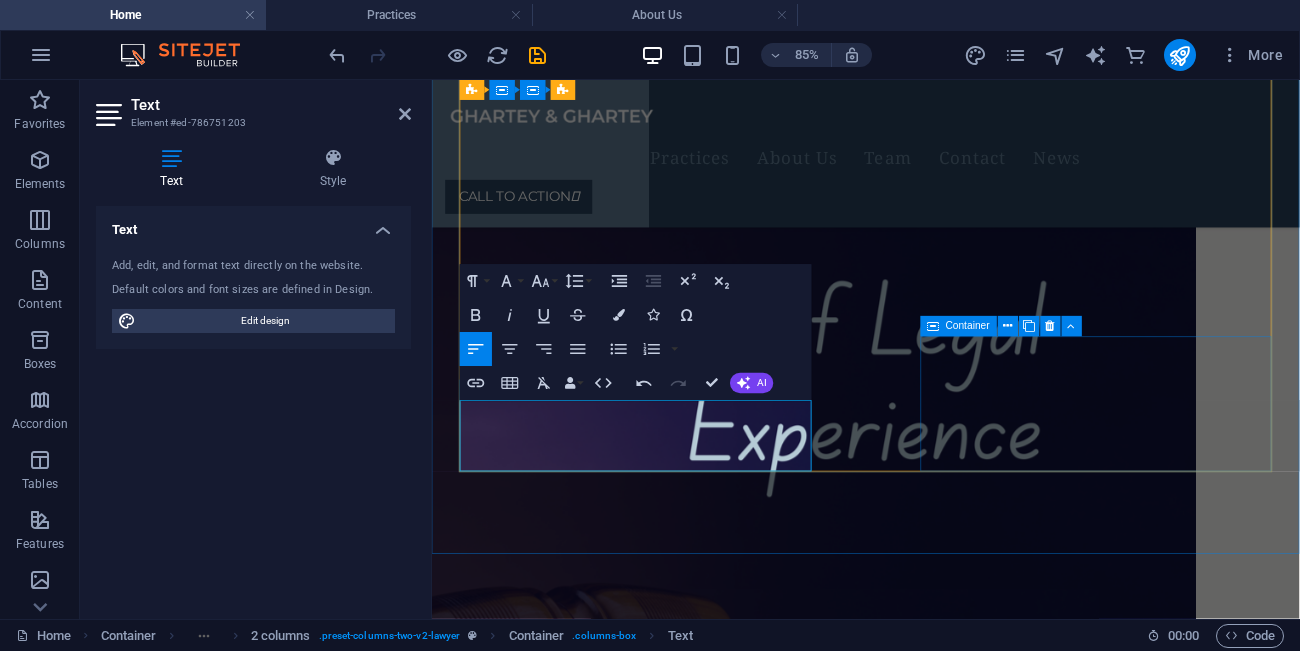 click on "Let's Get in Touch CALL TO ACTION   " at bounding box center [672, 4705] 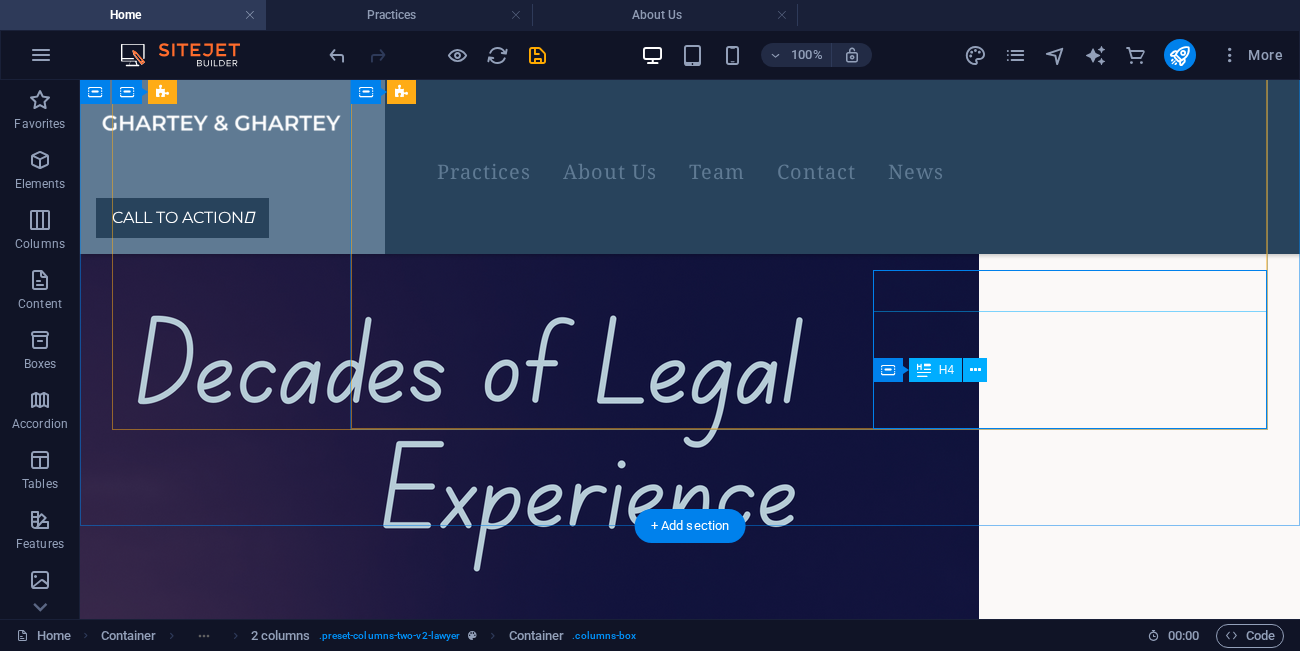 scroll, scrollTop: 1227, scrollLeft: 0, axis: vertical 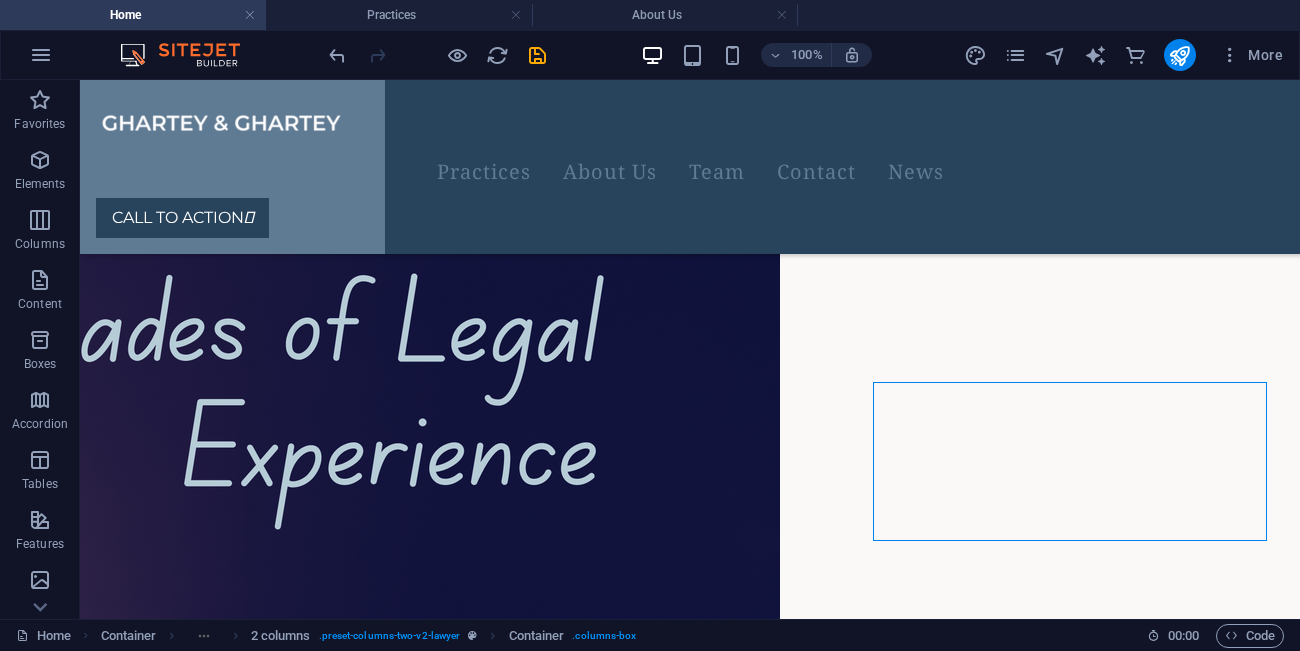 click at bounding box center [437, 55] 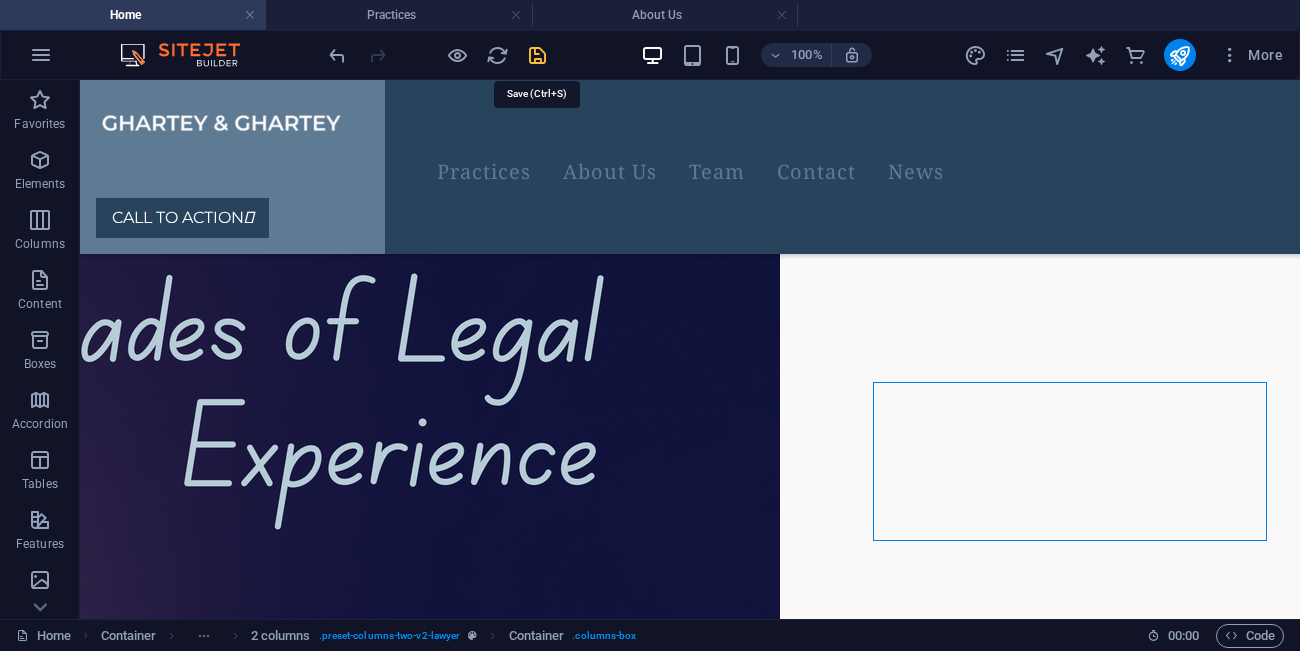 click at bounding box center [537, 55] 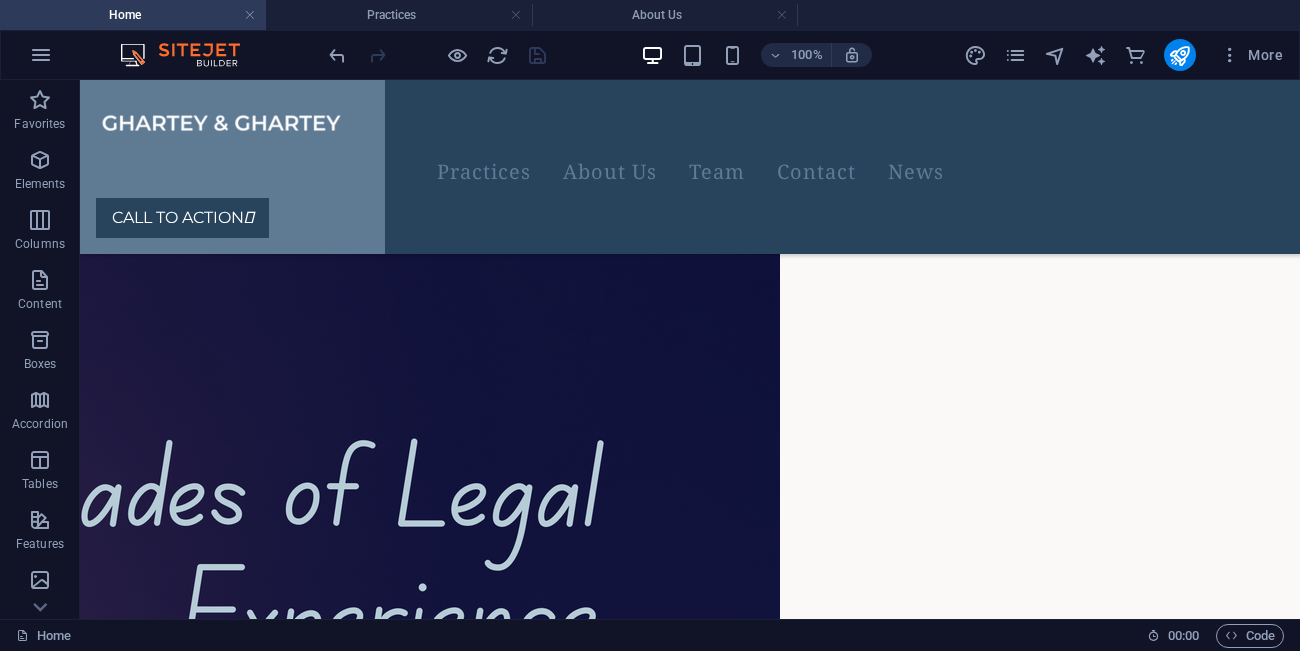 scroll, scrollTop: 1216, scrollLeft: 0, axis: vertical 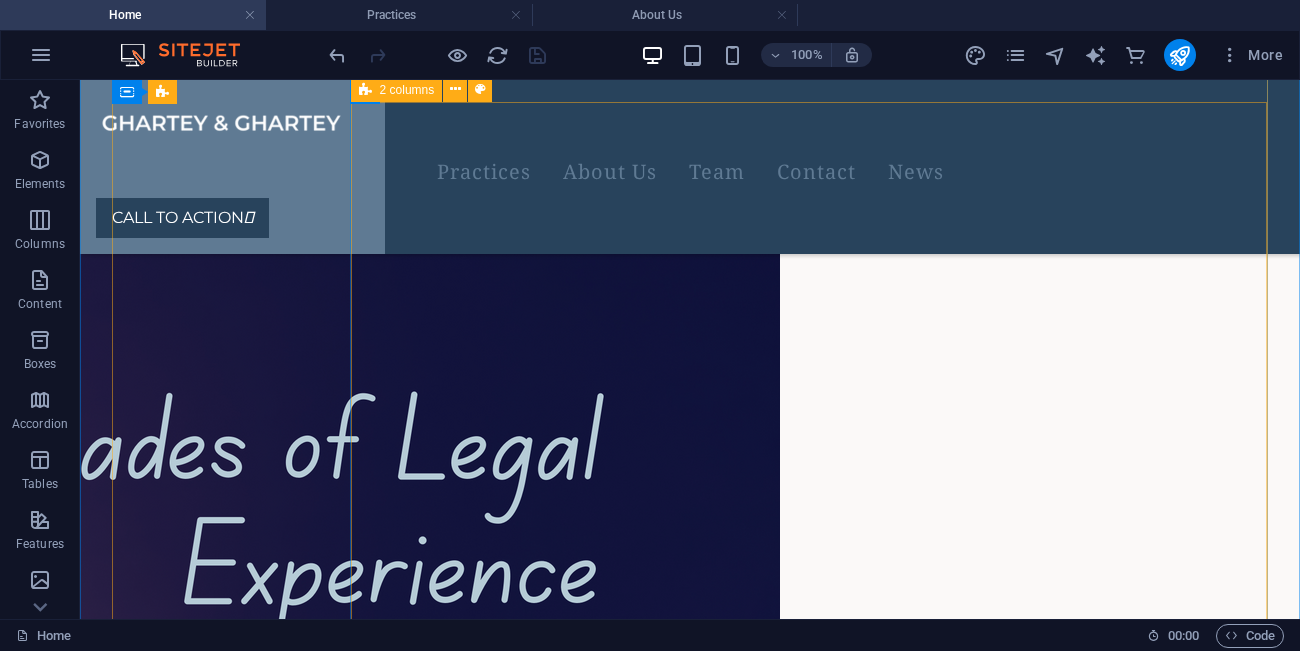 click on "Experienced lawyers At Ghartey & Ghartey, our team of seasoned lawyers brings decades of expertise in Ghanaian law, including corporate, constitutional, and civil litigation. We combine deep legal knowledge with a commitment to excellence, providing trusted legal representation for individuals, businesses, and institutions across [GEOGRAPHIC_DATA]. Global reach Ghartey & Ghartey delivers world-class legal services beyond [GEOGRAPHIC_DATA]’s borders. With international partnerships and cross-border legal experience, we support clients involved in global trade, business, and investment, while remaining deeply rooted in Ghanaian legal practice. Client-driven group We prioritize our clients’ needs, offering personalized legal solutions with integrity, efficiency, and results that matter. Let's Get in Touch CALL TO ACTION   " at bounding box center (690, 4290) 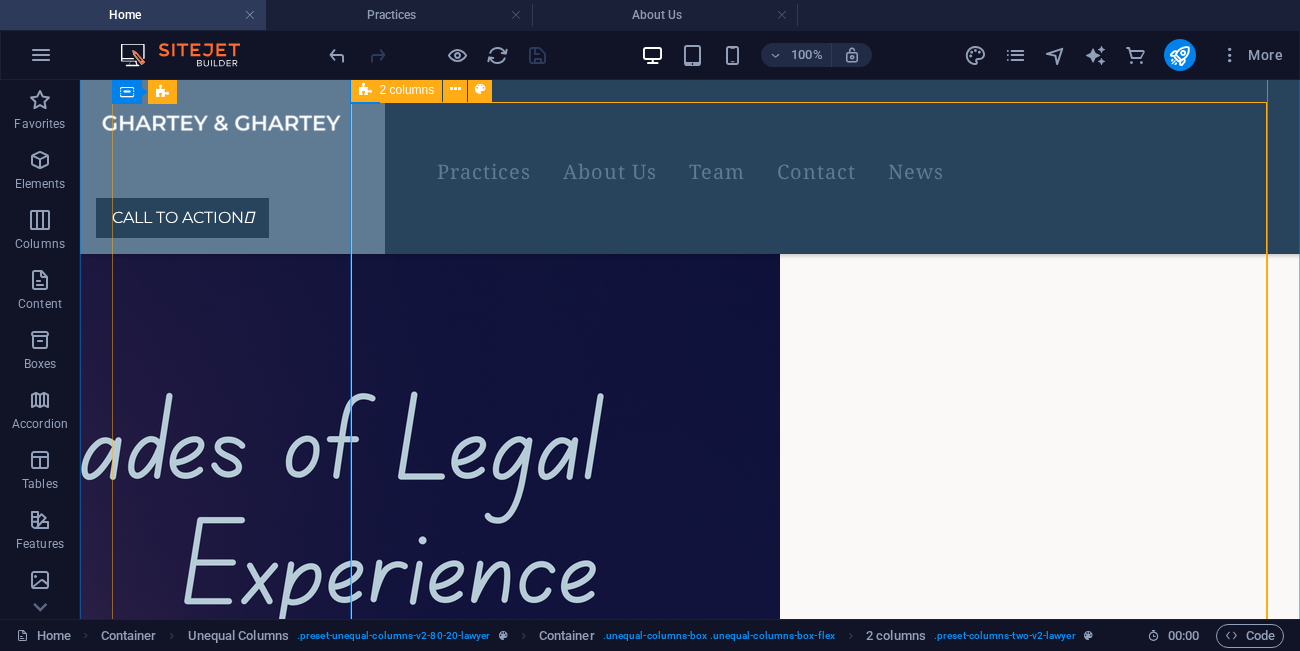 click on "Experienced lawyers At Ghartey & Ghartey, our team of seasoned lawyers brings decades of expertise in Ghanaian law, including corporate, constitutional, and civil litigation. We combine deep legal knowledge with a commitment to excellence, providing trusted legal representation for individuals, businesses, and institutions across [GEOGRAPHIC_DATA]. Global reach Ghartey & Ghartey delivers world-class legal services beyond [GEOGRAPHIC_DATA]’s borders. With international partnerships and cross-border legal experience, we support clients involved in global trade, business, and investment, while remaining deeply rooted in Ghanaian legal practice. Client-driven group We prioritize our clients’ needs, offering personalized legal solutions with integrity, efficiency, and results that matter. Let's Get in Touch CALL TO ACTION   " at bounding box center [690, 4290] 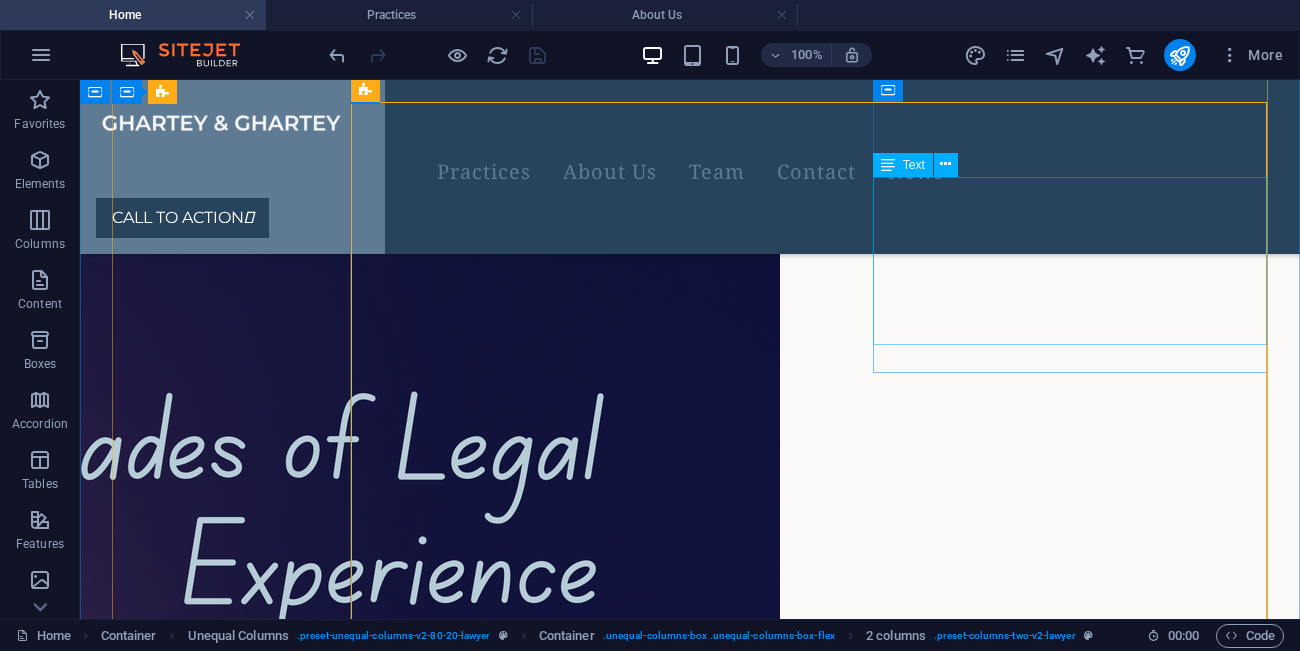 click on "Ghartey & Ghartey delivers world-class legal services beyond [GEOGRAPHIC_DATA]’s borders. With international partnerships and cross-border legal experience, we support clients involved in global trade, business, and investment, while remaining deeply rooted in Ghanaian legal practice." at bounding box center [369, 4299] 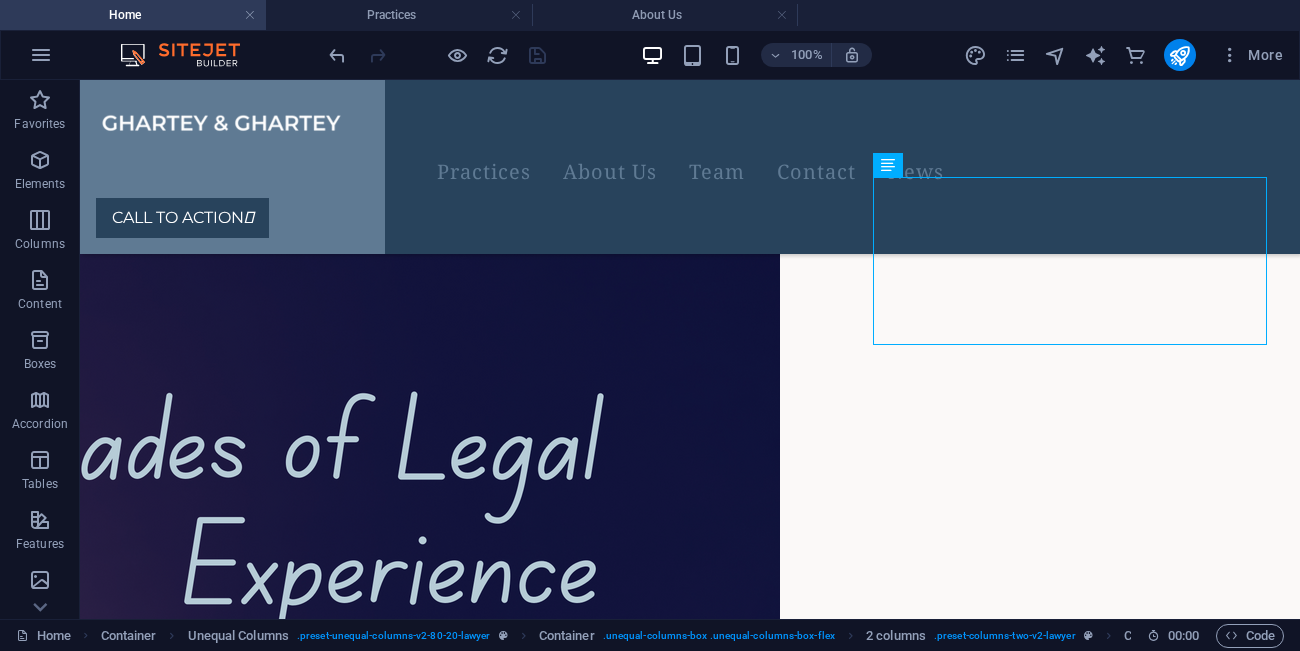 scroll, scrollTop: 1786, scrollLeft: 0, axis: vertical 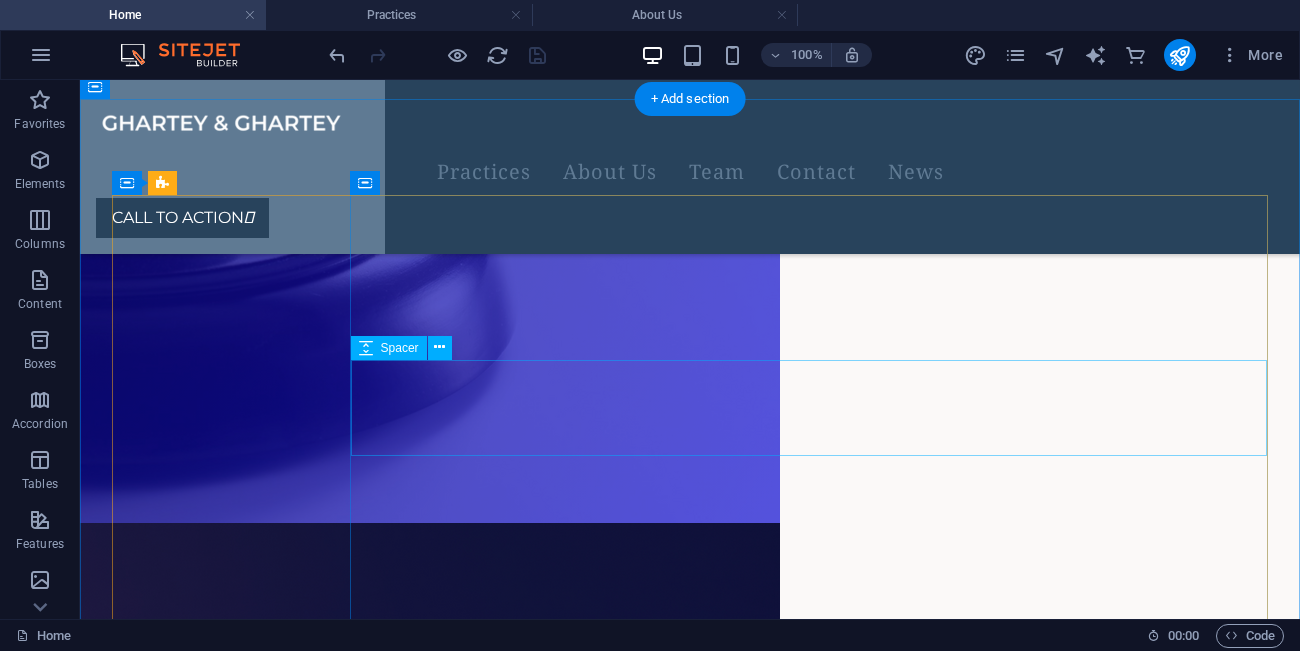 click at bounding box center (690, 4170) 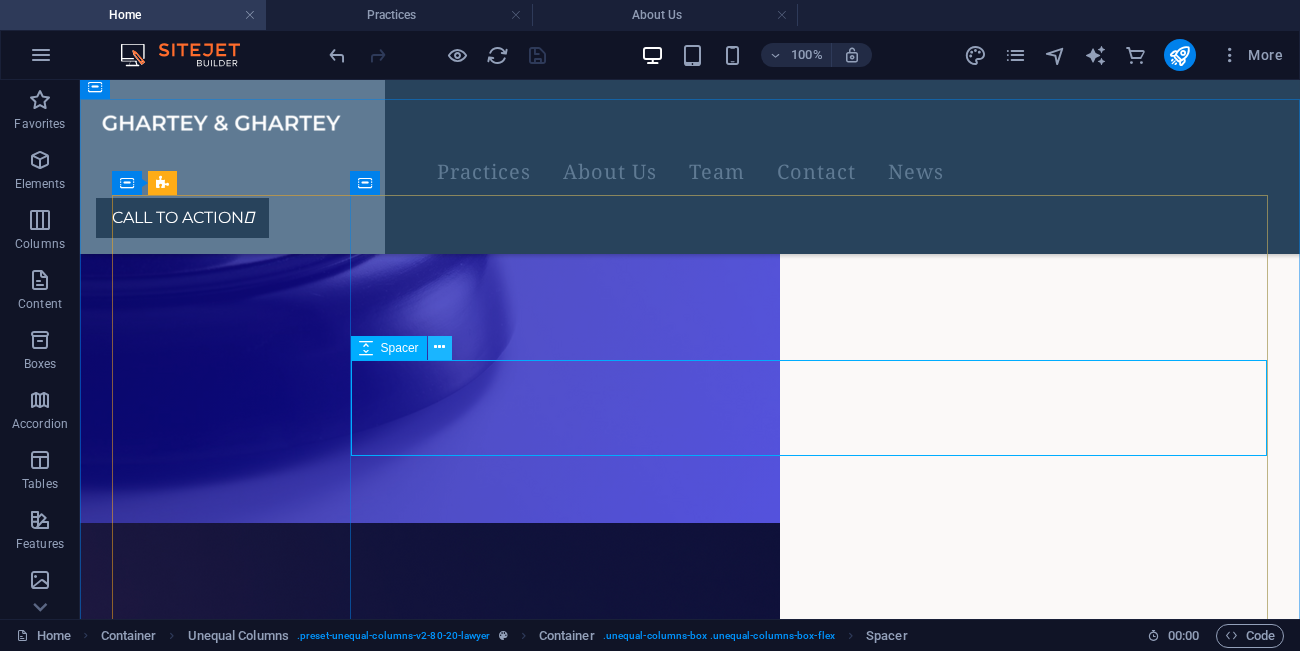click at bounding box center [439, 347] 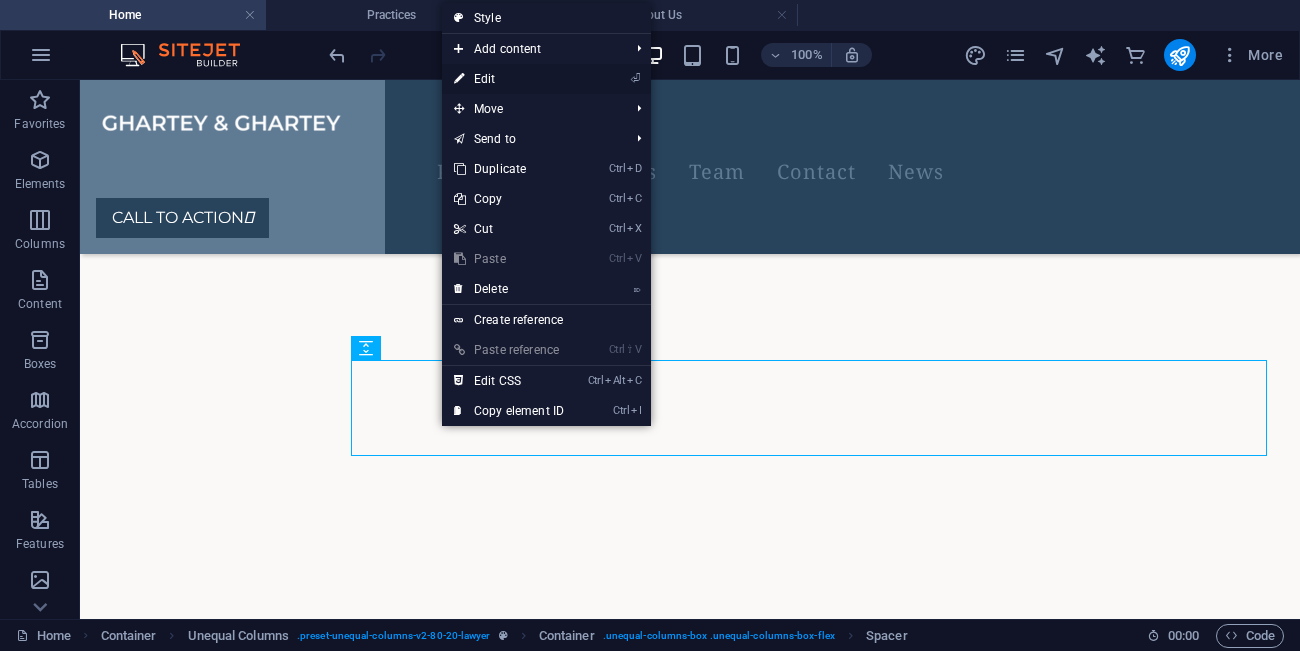 click on "⏎  Edit" at bounding box center [509, 79] 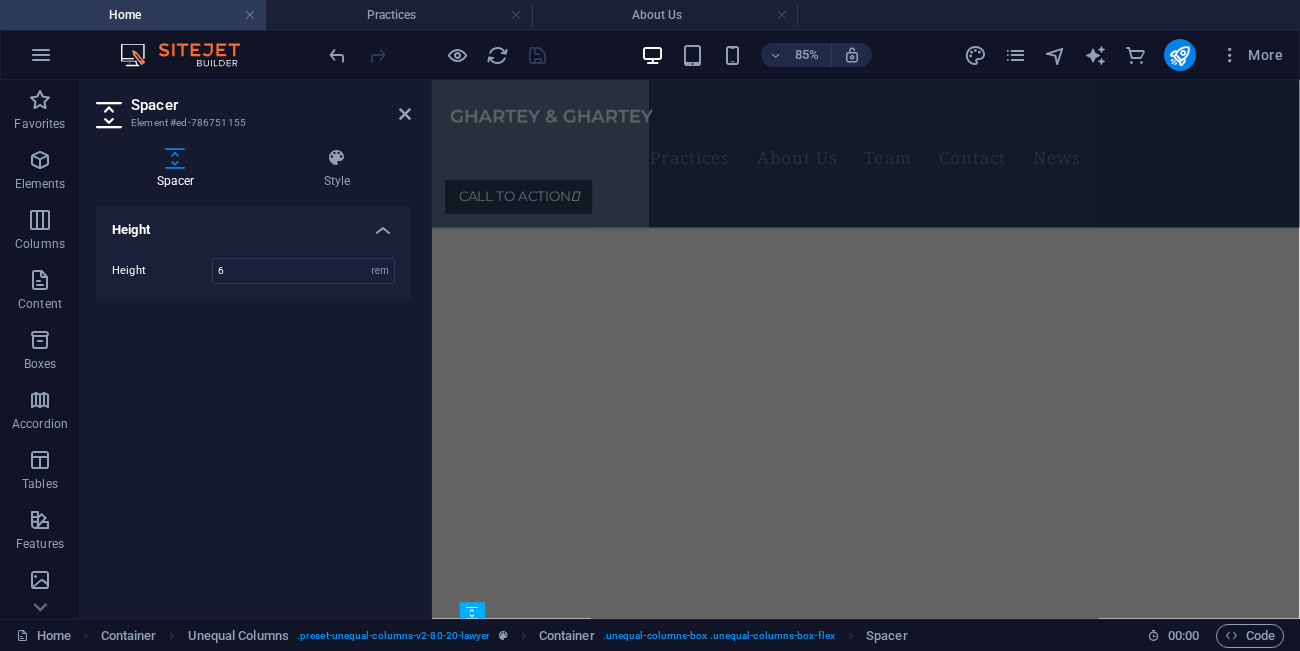 scroll, scrollTop: 763, scrollLeft: 0, axis: vertical 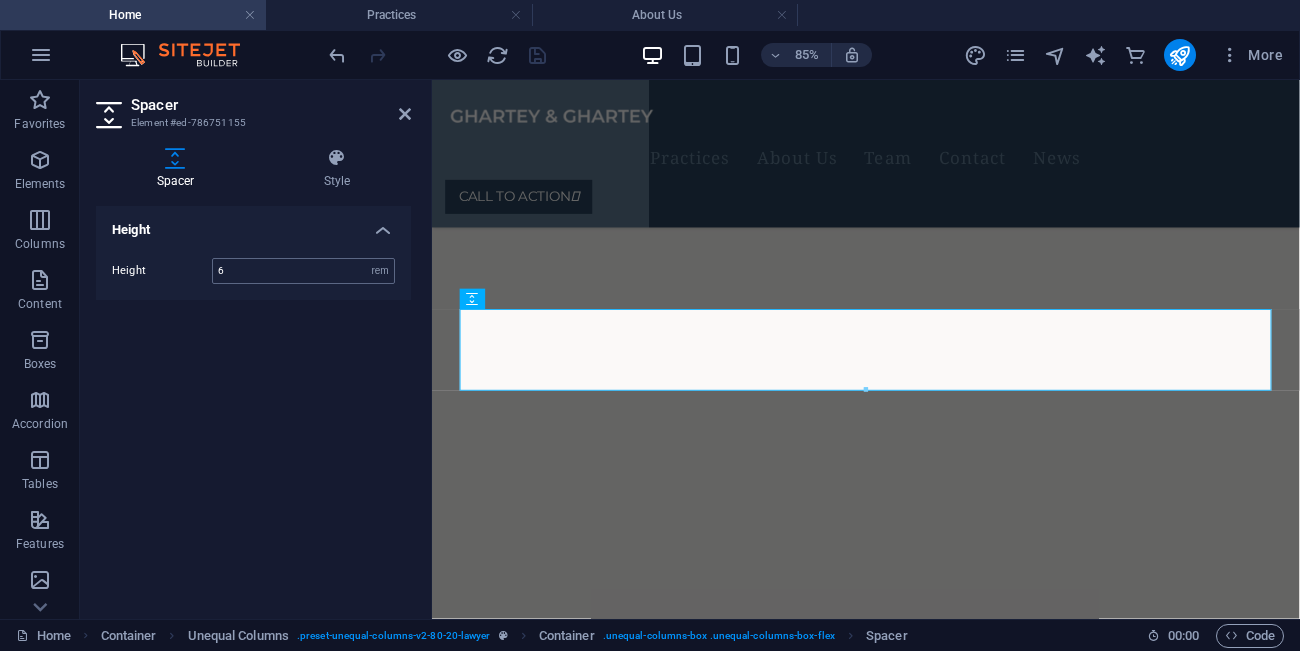 click on "6" at bounding box center (303, 271) 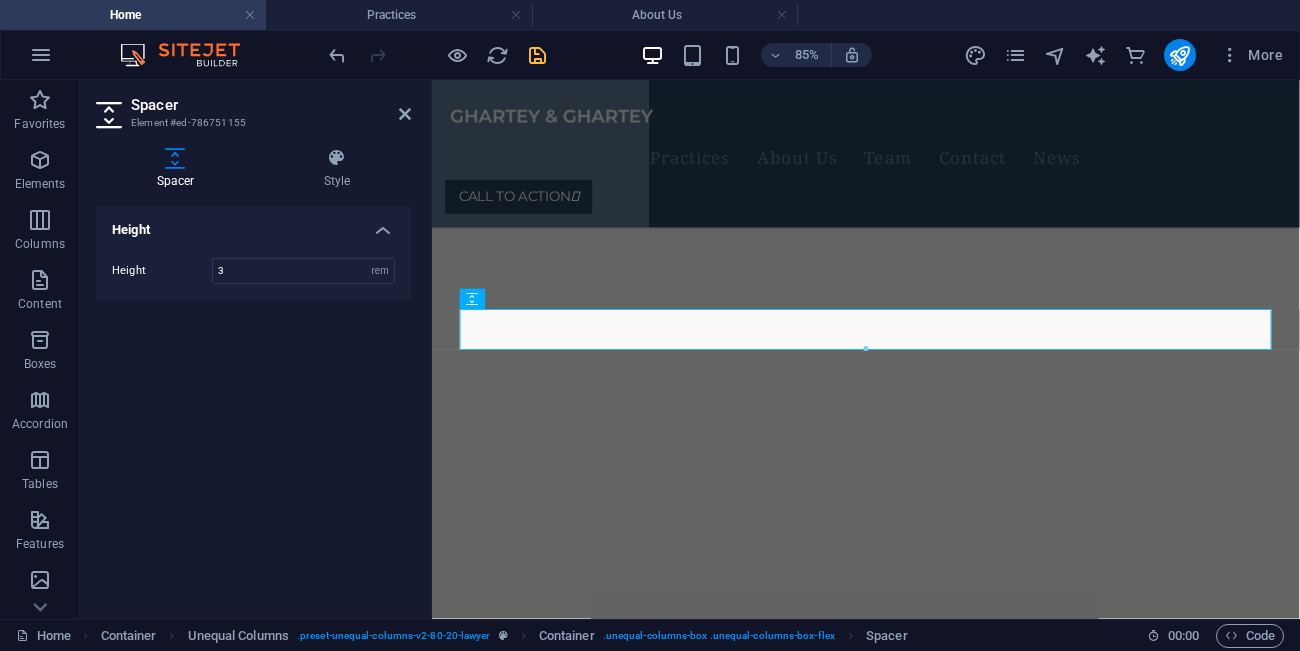 type on "3" 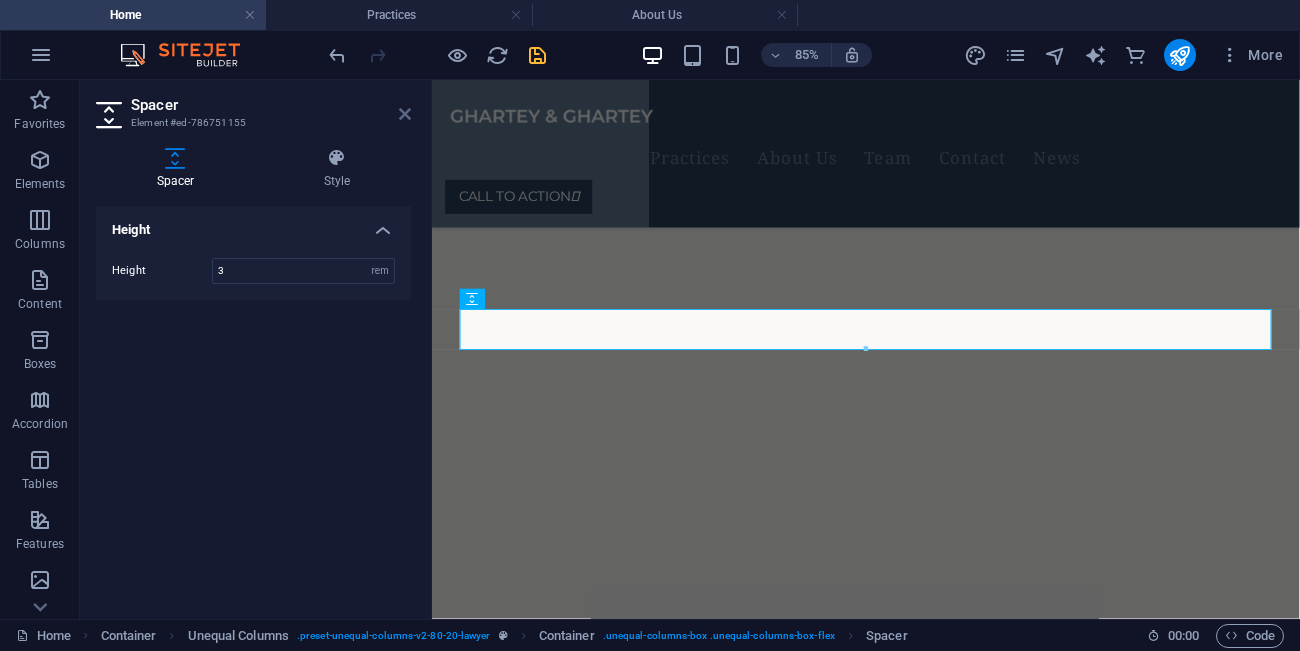 click on "Spacer Element #ed-786751155 Spacer Style Height Height 3 px rem vh vw Unequal Columns Element Layout How this element expands within the layout (Flexbox). Size Default auto px % 1/1 1/2 1/3 1/4 1/5 1/6 1/7 1/8 1/9 1/10 Grow Shrink Order Container layout Visible Visible Opacity 100 % Overflow Spacing Margin Default auto px % rem vw vh Custom Custom auto px % rem vw vh auto px % rem vw vh auto px % rem vw vh auto px % rem vw vh Padding Default px rem % vh vw Custom Custom px rem % vh vw px rem % vh vw px rem % vh vw px rem % vh vw Border Style              - Width 1 auto px rem % vh vw Custom Custom 1 auto px rem % vh vw 1 auto px rem % vh vw 1 auto px rem % vh vw 1 auto px rem % vh vw  - Color Round corners Default px rem % vh vw Custom Custom px rem % vh vw px rem % vh vw px rem % vh vw px rem % vh vw Shadow Default None Outside Inside Color X offset 0 px rem vh vw Y offset 0 px rem vh vw Blur 0 px rem % vh vw Spread 0 px rem vh vw Text Shadow Default None Outside Color X offset 0 px rem vh vw 0 px" at bounding box center (256, 349) 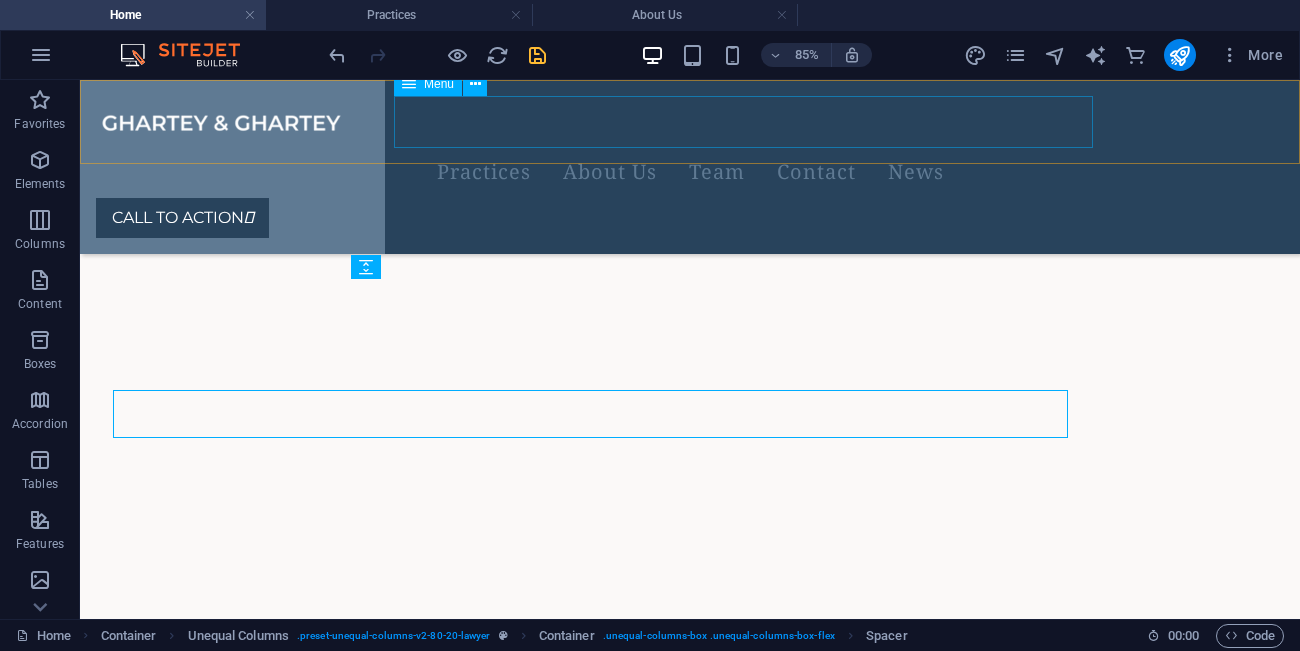 scroll, scrollTop: 835, scrollLeft: 0, axis: vertical 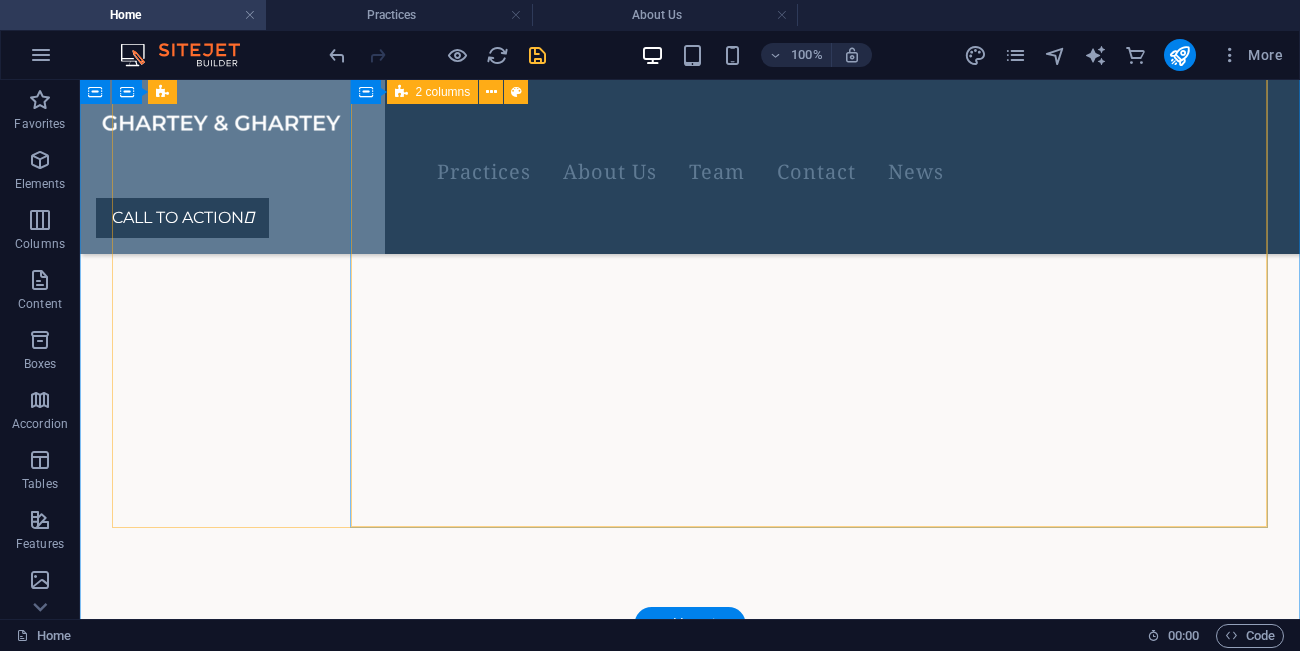 click on "Experienced lawyers At Ghartey & Ghartey, our team of seasoned lawyers brings decades of expertise in Ghanaian law, including corporate, constitutional, and civil litigation. We combine deep legal knowledge with a commitment to excellence, providing trusted legal representation for individuals, businesses, and institutions across [GEOGRAPHIC_DATA]. Global reach Ghartey & Ghartey delivers world-class legal services beyond [GEOGRAPHIC_DATA]’s borders. With international partnerships and cross-border legal experience, we support clients involved in global trade, business, and investment, while remaining deeply rooted in Ghanaian legal practice. Client-driven group We prioritize our clients’ needs, offering personalized legal solutions with integrity, efficiency, and results that matter. Let's Get in Touch CALL TO ACTION   " at bounding box center (690, 4158) 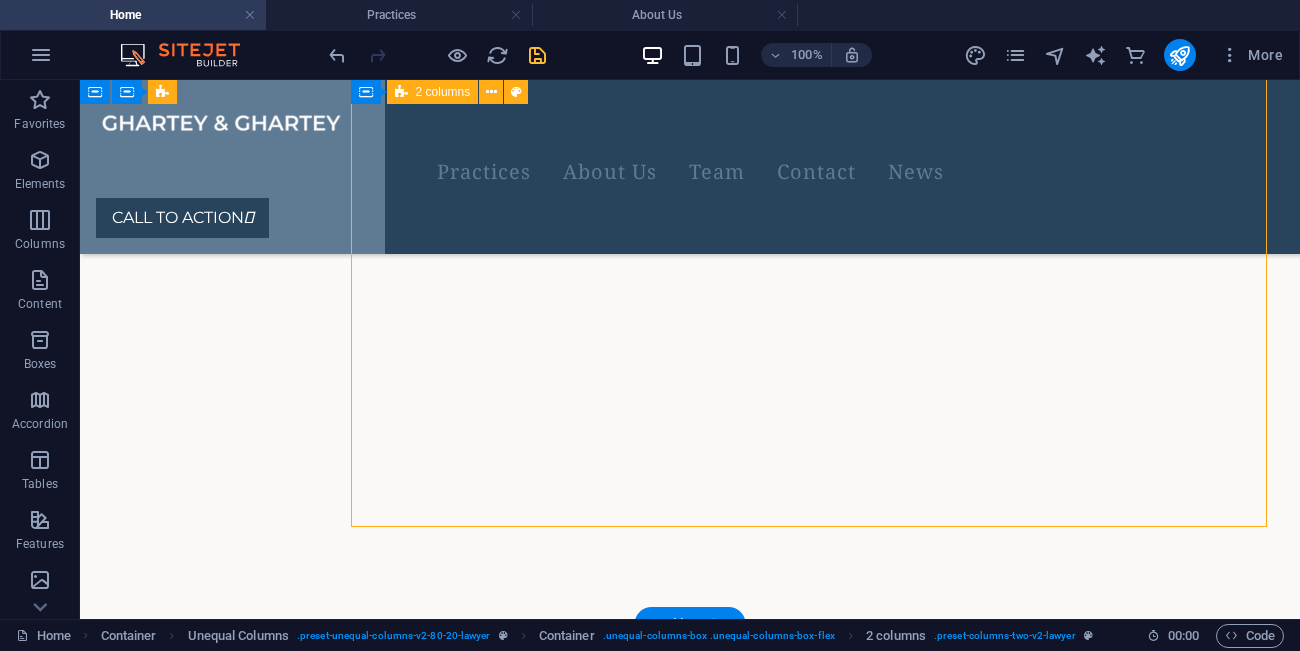 click on "Experienced lawyers At Ghartey & Ghartey, our team of seasoned lawyers brings decades of expertise in Ghanaian law, including corporate, constitutional, and civil litigation. We combine deep legal knowledge with a commitment to excellence, providing trusted legal representation for individuals, businesses, and institutions across [GEOGRAPHIC_DATA]. Global reach Ghartey & Ghartey delivers world-class legal services beyond [GEOGRAPHIC_DATA]’s borders. With international partnerships and cross-border legal experience, we support clients involved in global trade, business, and investment, while remaining deeply rooted in Ghanaian legal practice. Client-driven group We prioritize our clients’ needs, offering personalized legal solutions with integrity, efficiency, and results that matter. Let's Get in Touch CALL TO ACTION   " at bounding box center (690, 4158) 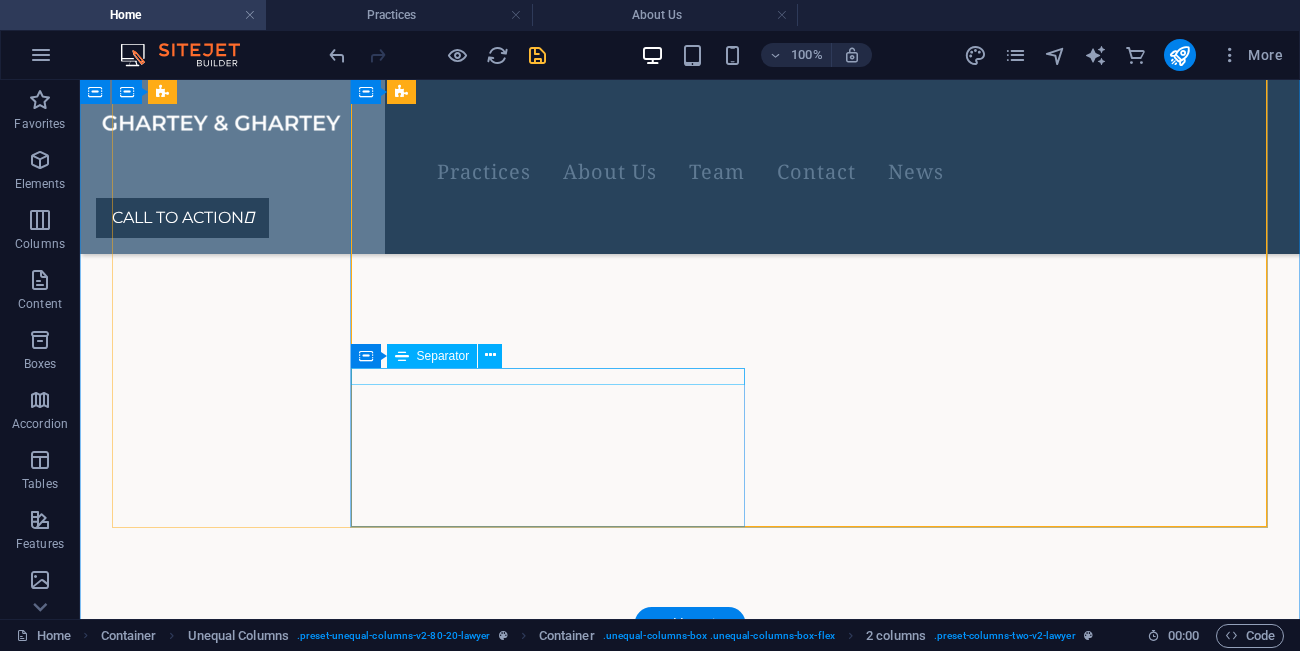 click at bounding box center [369, 4301] 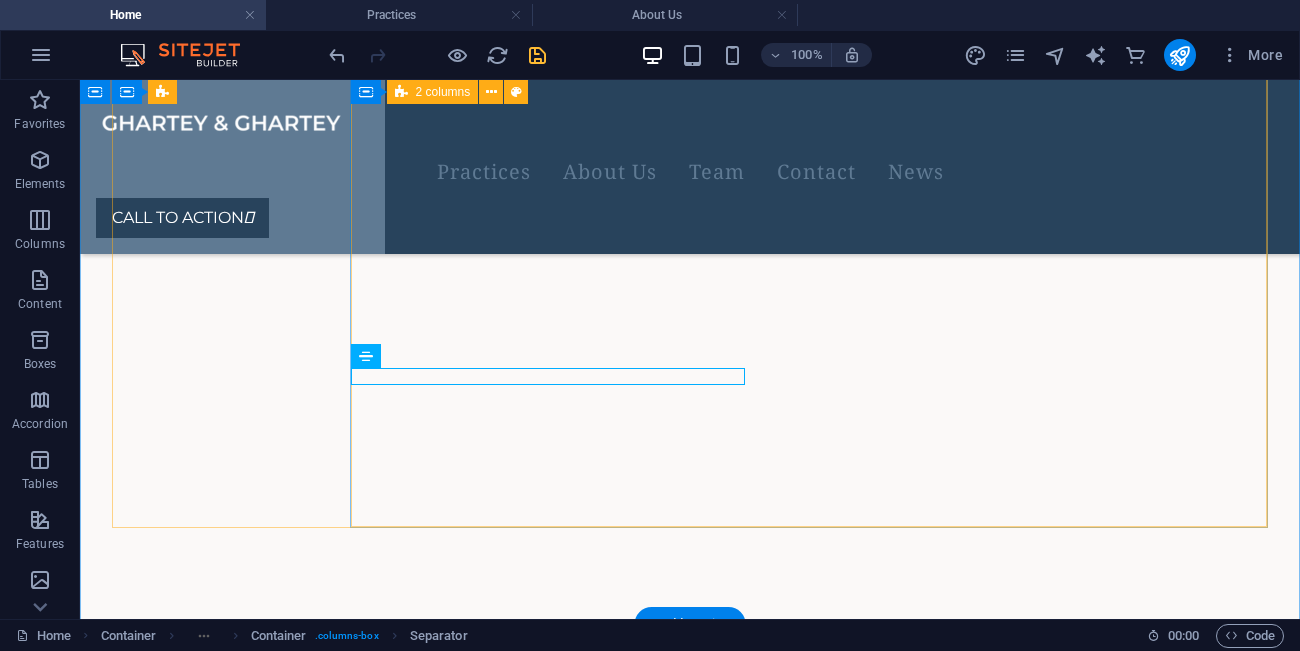 click on "Experienced lawyers At Ghartey & Ghartey, our team of seasoned lawyers brings decades of expertise in Ghanaian law, including corporate, constitutional, and civil litigation. We combine deep legal knowledge with a commitment to excellence, providing trusted legal representation for individuals, businesses, and institutions across [GEOGRAPHIC_DATA]. Global reach Ghartey & Ghartey delivers world-class legal services beyond [GEOGRAPHIC_DATA]’s borders. With international partnerships and cross-border legal experience, we support clients involved in global trade, business, and investment, while remaining deeply rooted in Ghanaian legal practice. Client-driven group We prioritize our clients’ needs, offering personalized legal solutions with integrity, efficiency, and results that matter. Let's Get in Touch CALL TO ACTION   " at bounding box center [690, 4158] 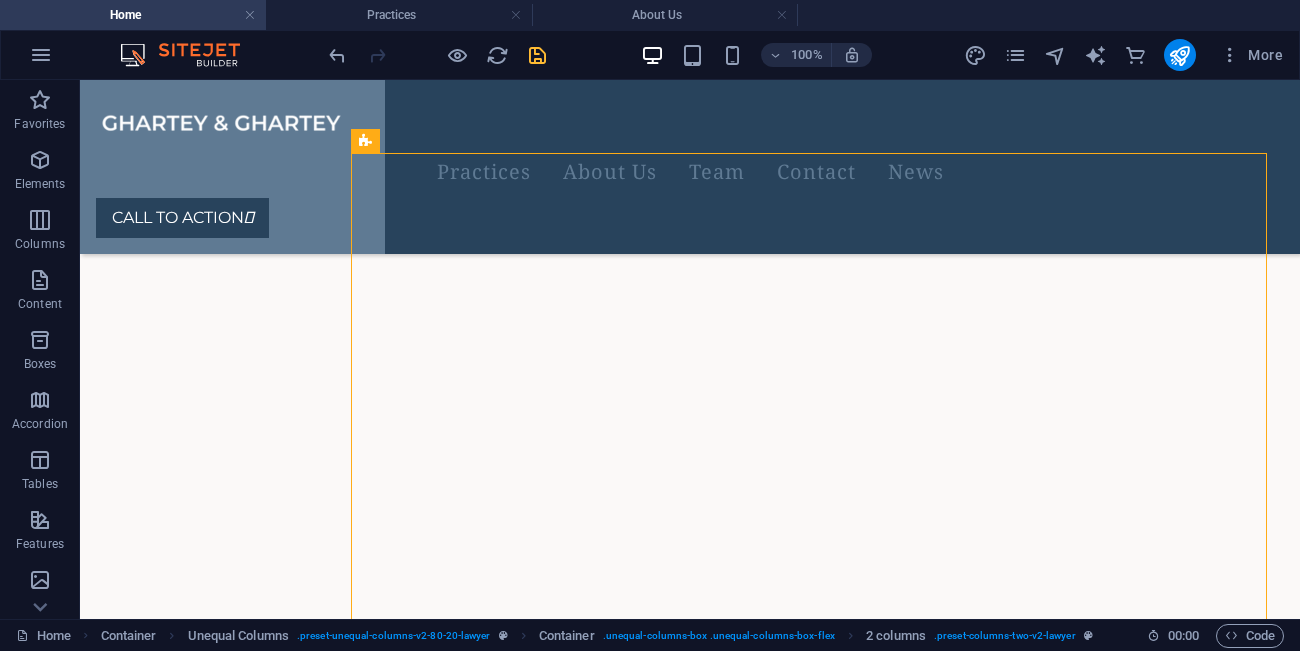 scroll, scrollTop: 1086, scrollLeft: 0, axis: vertical 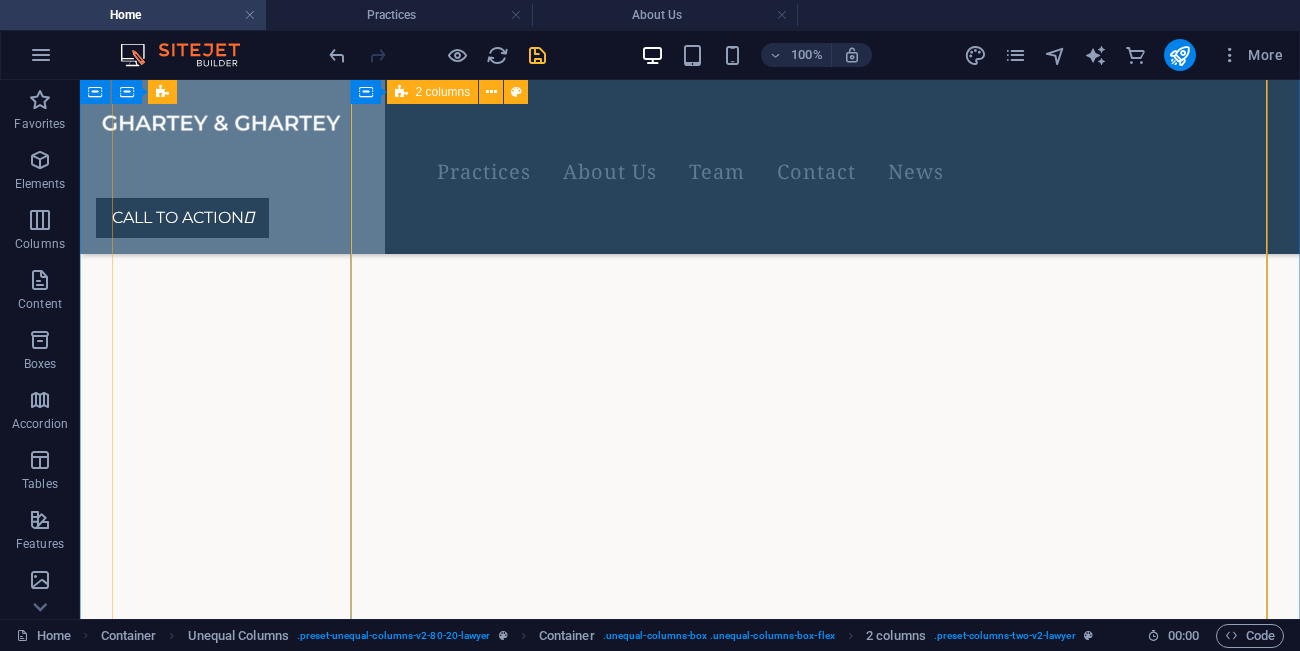 click on "Experienced lawyers At Ghartey & Ghartey, our team of seasoned lawyers brings decades of expertise in Ghanaian law, including corporate, constitutional, and civil litigation. We combine deep legal knowledge with a commitment to excellence, providing trusted legal representation for individuals, businesses, and institutions across [GEOGRAPHIC_DATA]. Global reach Ghartey & Ghartey delivers world-class legal services beyond [GEOGRAPHIC_DATA]’s borders. With international partnerships and cross-border legal experience, we support clients involved in global trade, business, and investment, while remaining deeply rooted in Ghanaian legal practice. Client-driven group We prioritize our clients’ needs, offering personalized legal solutions with integrity, efficiency, and results that matter. Let's Get in Touch CALL TO ACTION   " at bounding box center (690, 4265) 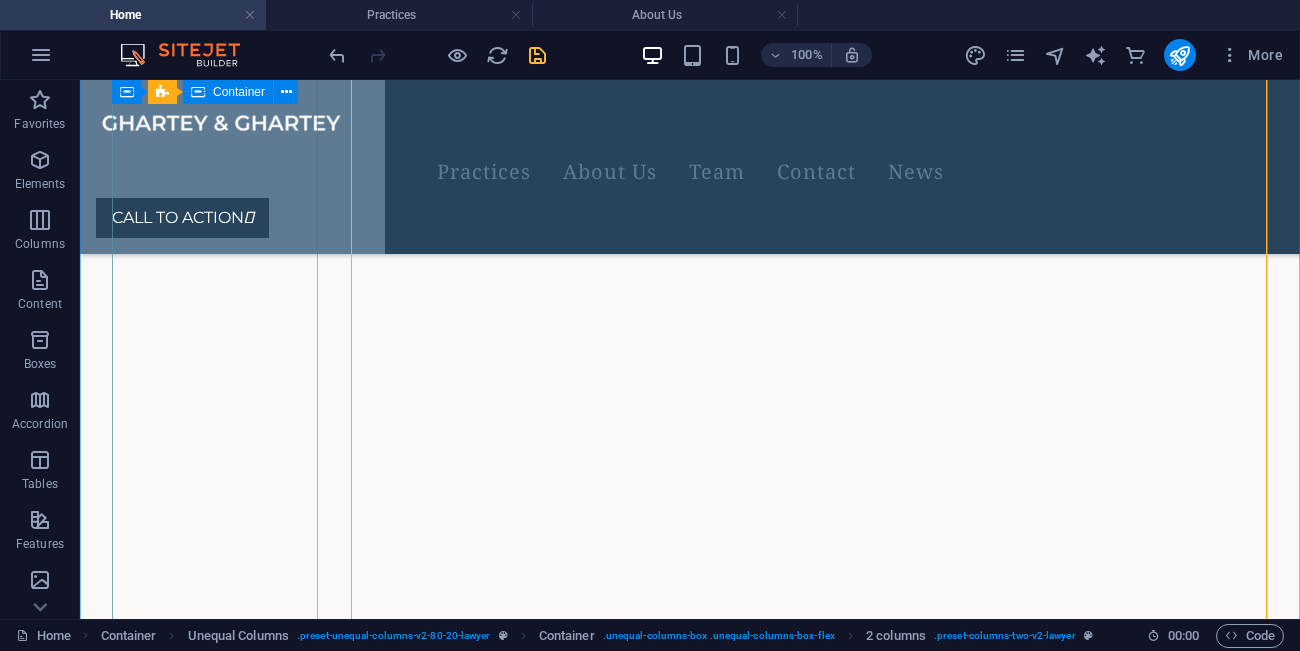 click on "Expertise" at bounding box center [690, 3609] 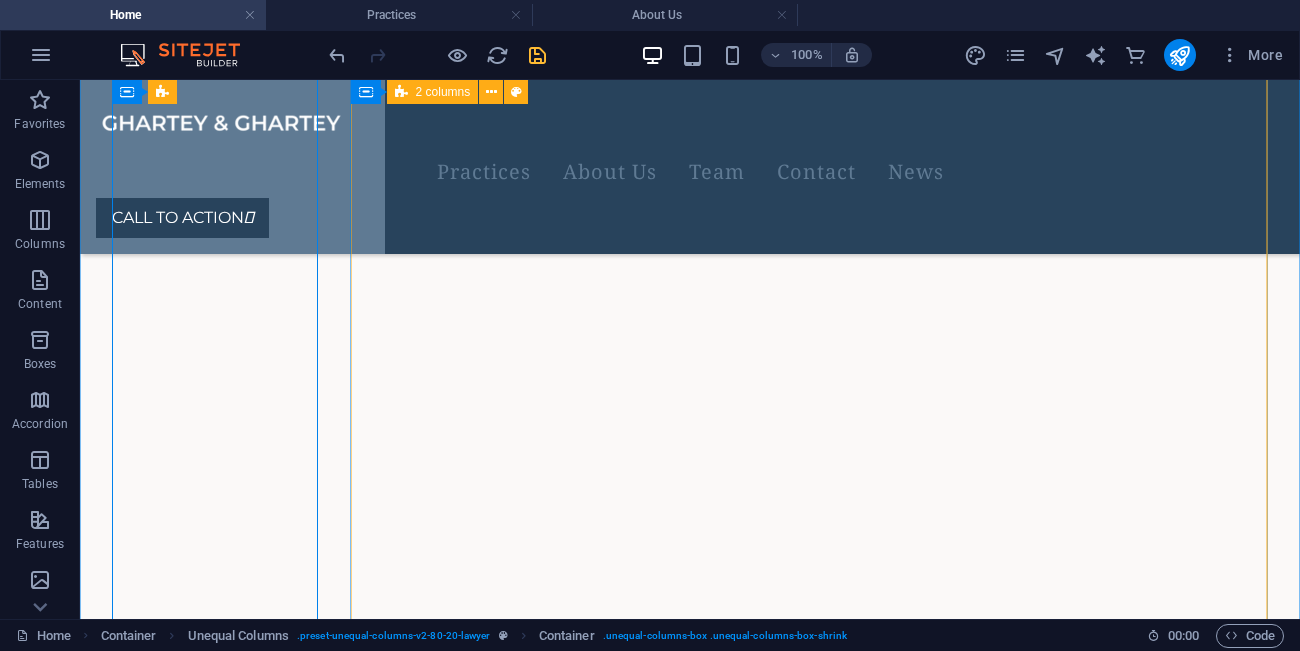 click on "Experienced lawyers At Ghartey & Ghartey, our team of seasoned lawyers brings decades of expertise in Ghanaian law, including corporate, constitutional, and civil litigation. We combine deep legal knowledge with a commitment to excellence, providing trusted legal representation for individuals, businesses, and institutions across [GEOGRAPHIC_DATA]. Global reach Ghartey & Ghartey delivers world-class legal services beyond [GEOGRAPHIC_DATA]’s borders. With international partnerships and cross-border legal experience, we support clients involved in global trade, business, and investment, while remaining deeply rooted in Ghanaian legal practice. Client-driven group We prioritize our clients’ needs, offering personalized legal solutions with integrity, efficiency, and results that matter. Let's Get in Touch CALL TO ACTION   " at bounding box center [690, 4265] 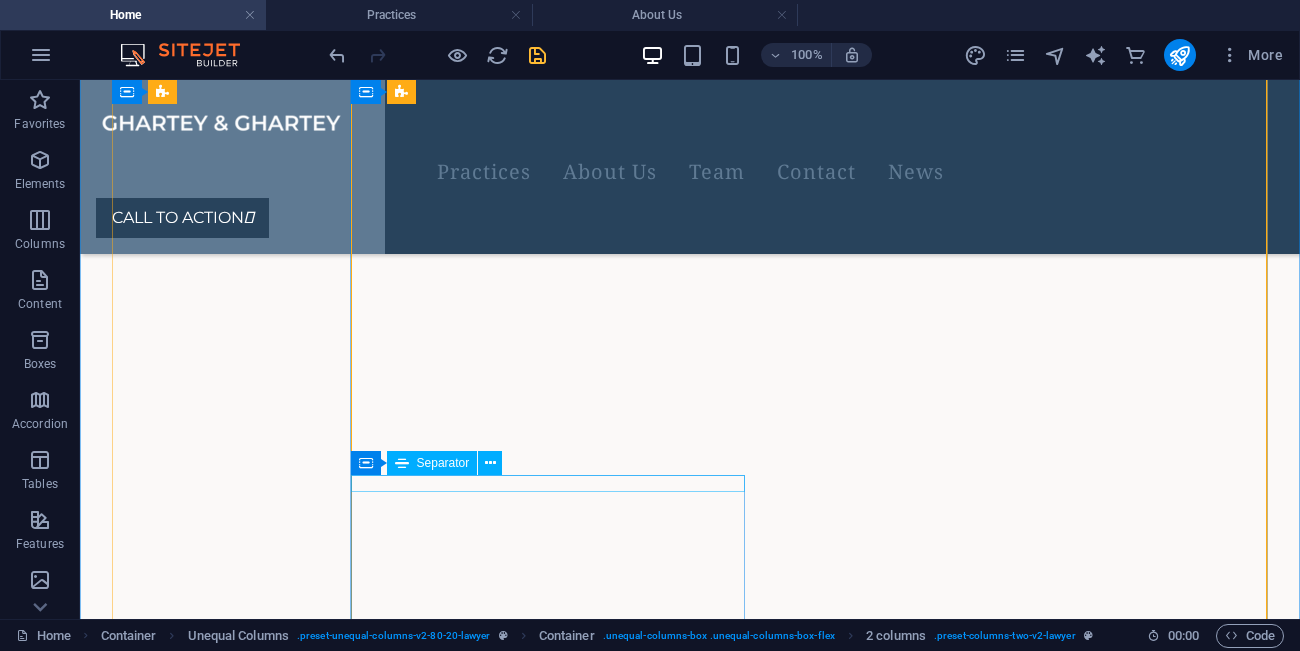click at bounding box center [369, 4408] 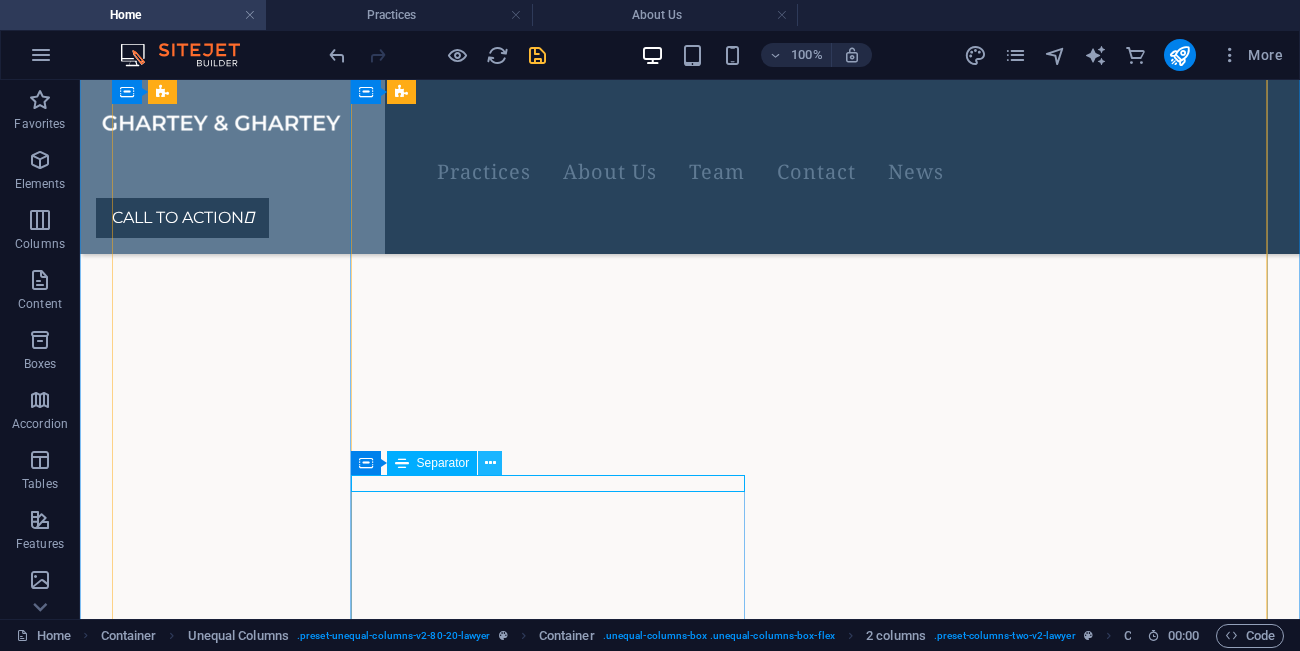 click at bounding box center [490, 463] 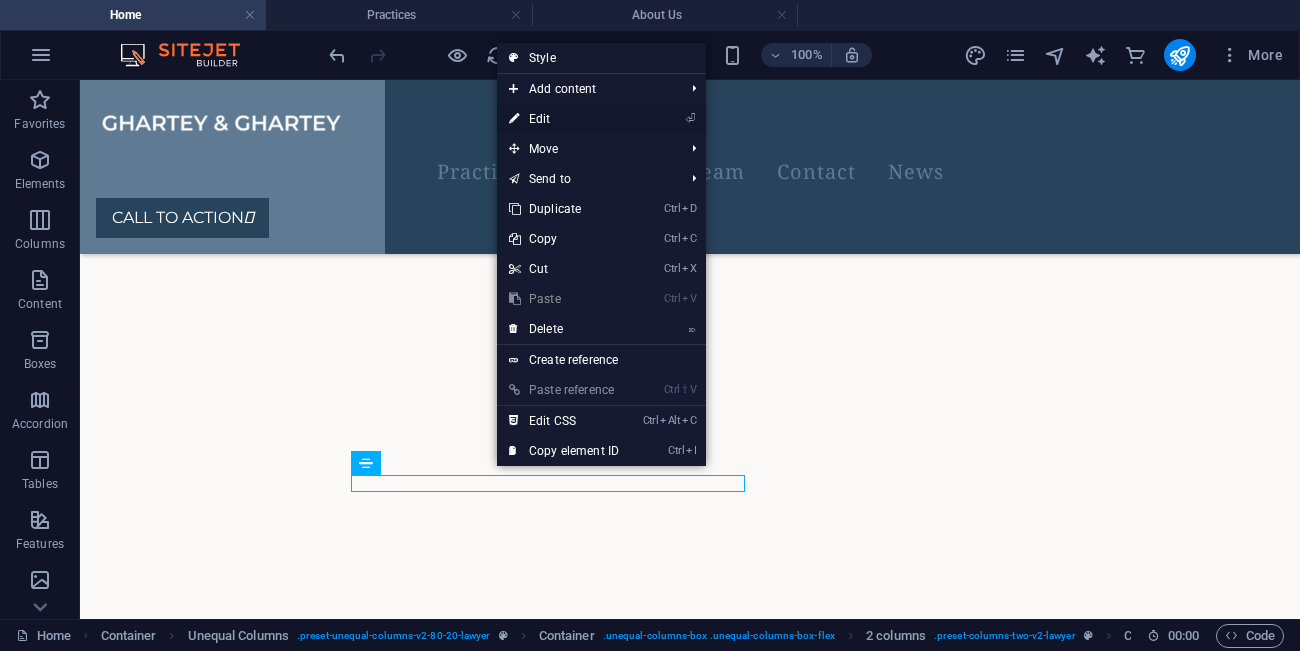click on "⏎  Edit" at bounding box center [564, 119] 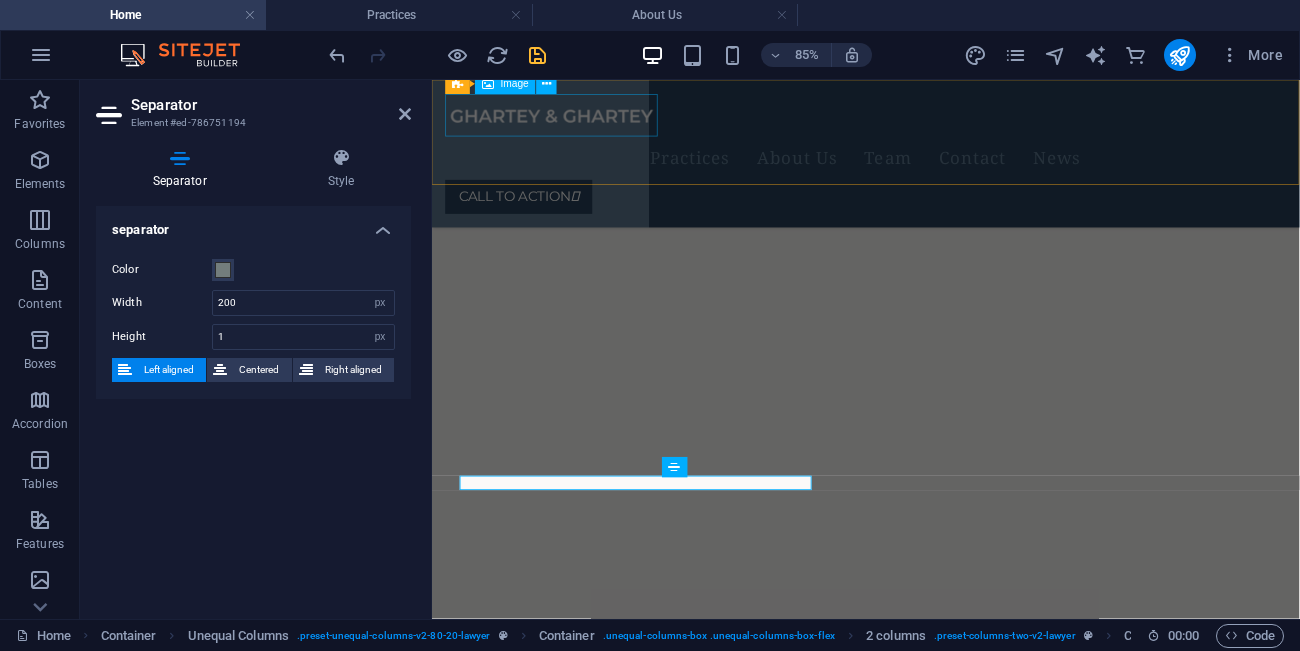 scroll, scrollTop: 1014, scrollLeft: 0, axis: vertical 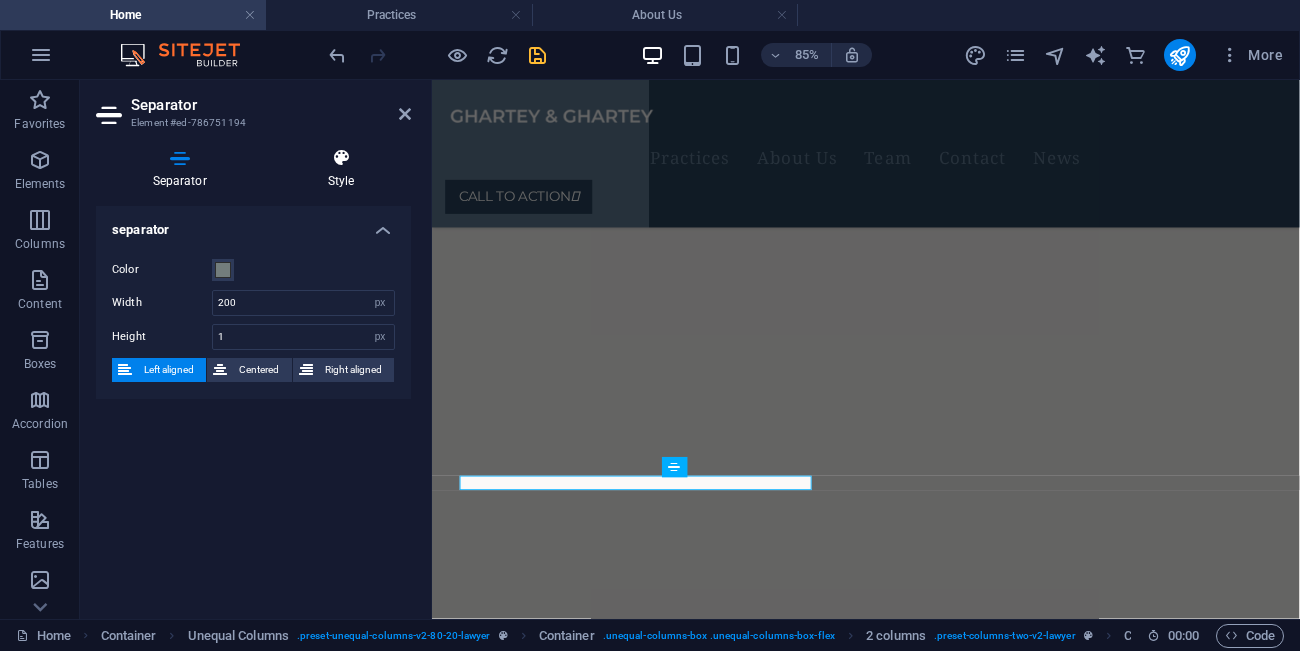 click on "Style" at bounding box center [341, 169] 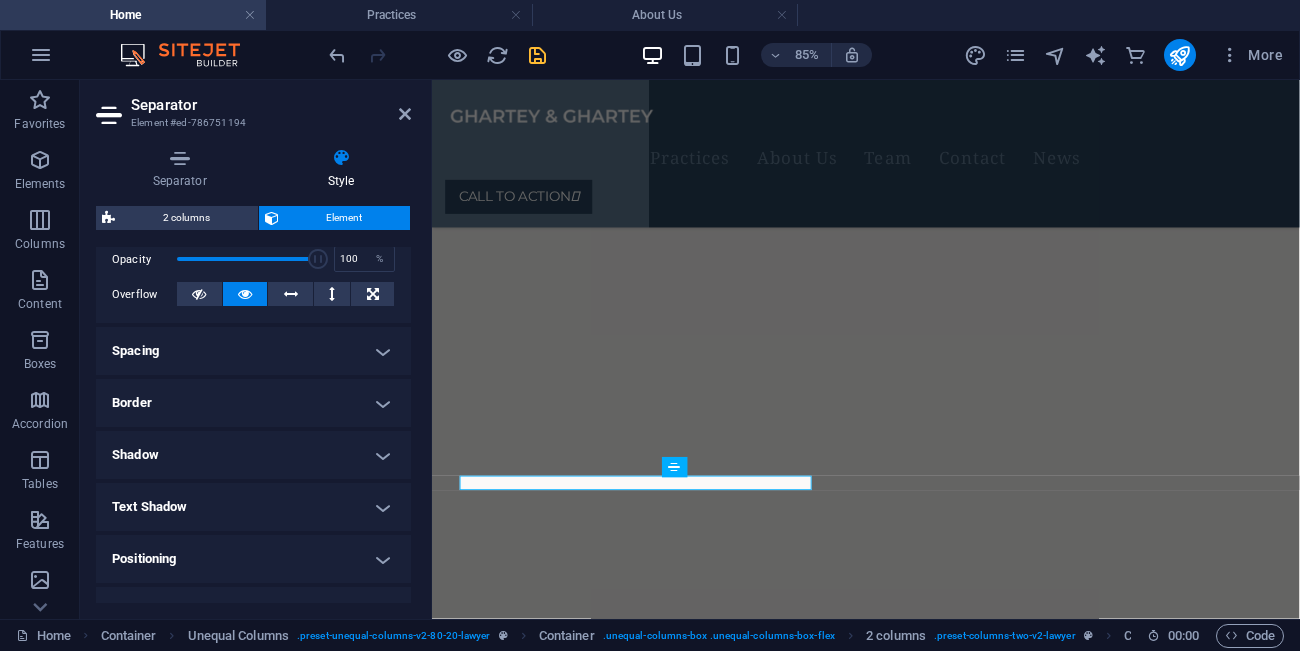 scroll, scrollTop: 296, scrollLeft: 0, axis: vertical 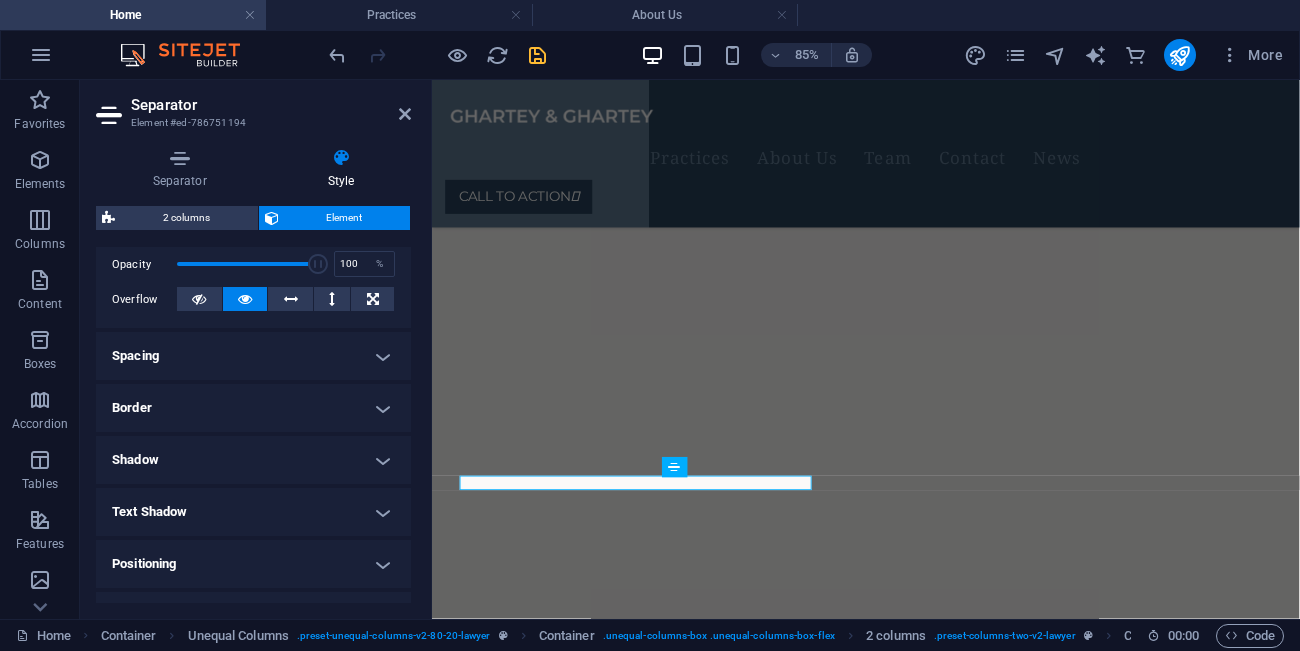 click on "Spacing" at bounding box center [253, 356] 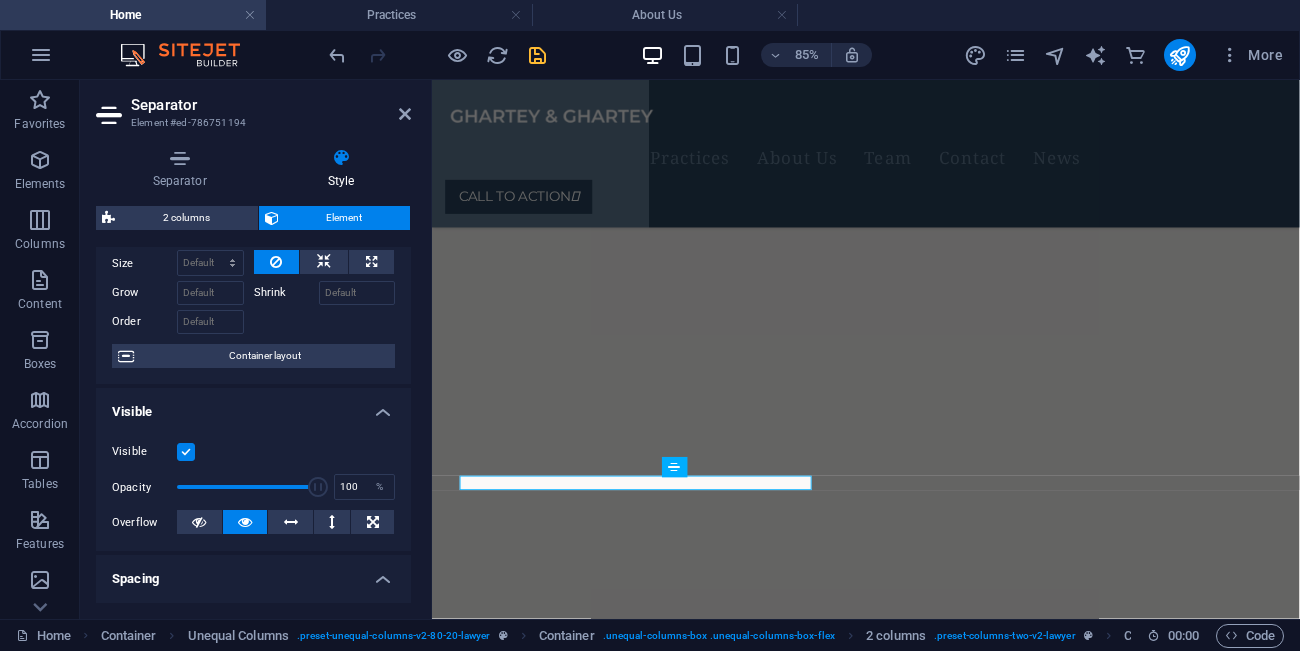 scroll, scrollTop: 0, scrollLeft: 0, axis: both 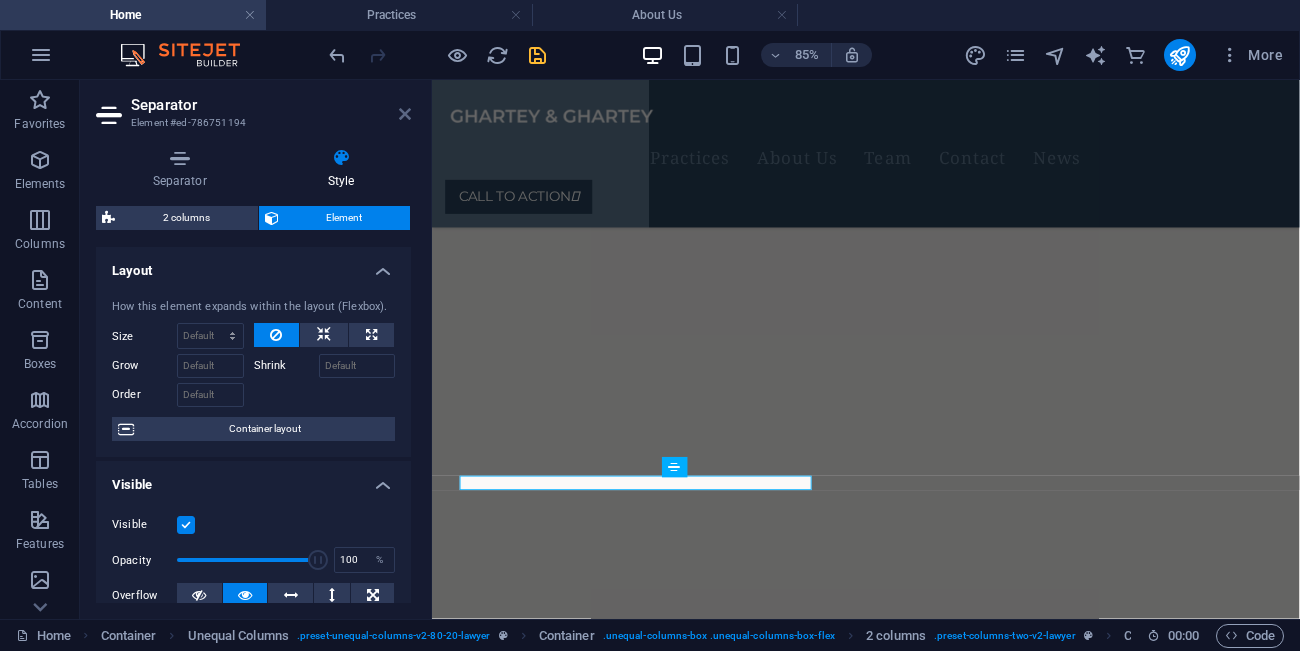 click at bounding box center (405, 114) 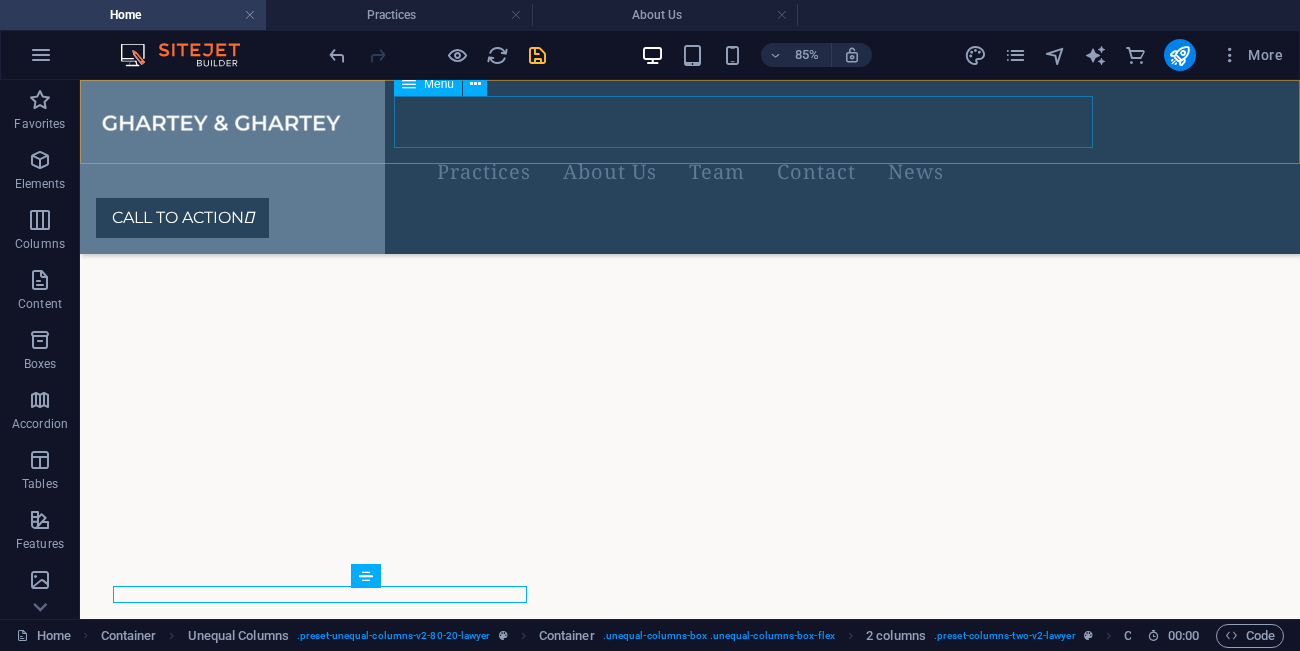 scroll, scrollTop: 1086, scrollLeft: 0, axis: vertical 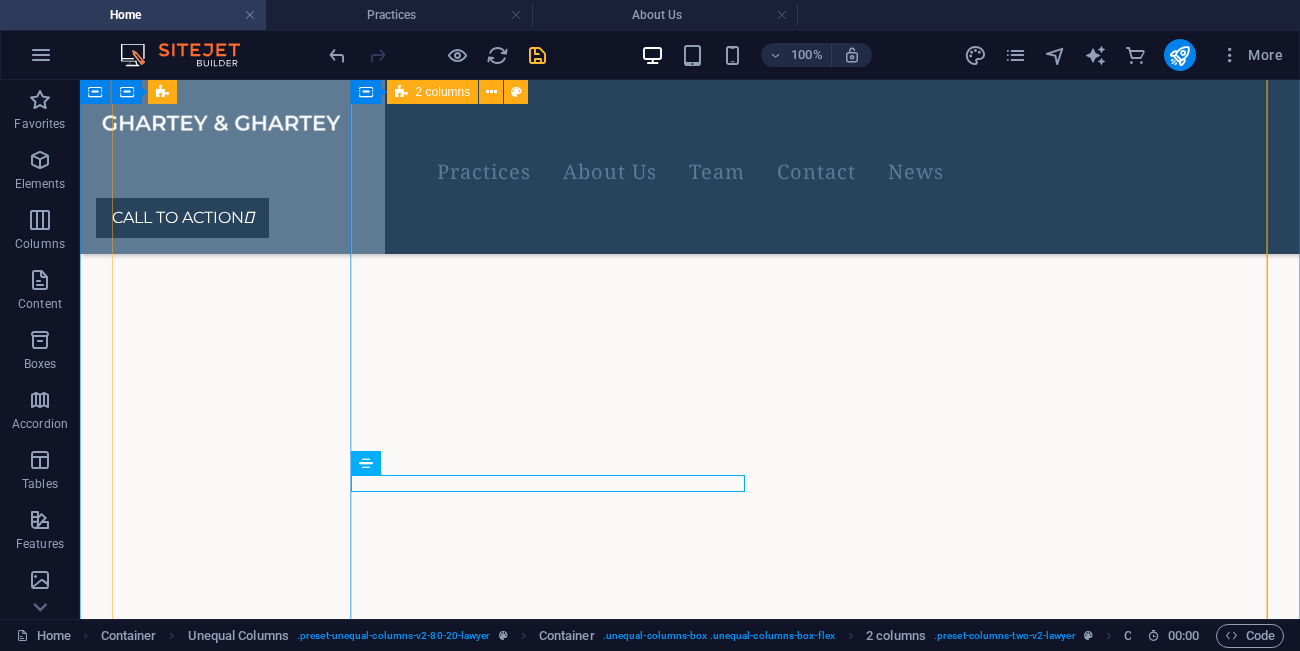 click on "Experienced lawyers At Ghartey & Ghartey, our team of seasoned lawyers brings decades of expertise in Ghanaian law, including corporate, constitutional, and civil litigation. We combine deep legal knowledge with a commitment to excellence, providing trusted legal representation for individuals, businesses, and institutions across [GEOGRAPHIC_DATA]. Global reach Ghartey & Ghartey delivers world-class legal services beyond [GEOGRAPHIC_DATA]’s borders. With international partnerships and cross-border legal experience, we support clients involved in global trade, business, and investment, while remaining deeply rooted in Ghanaian legal practice. Client-driven group We prioritize our clients’ needs, offering personalized legal solutions with integrity, efficiency, and results that matter. Let's Get in Touch CALL TO ACTION   " at bounding box center [690, 4265] 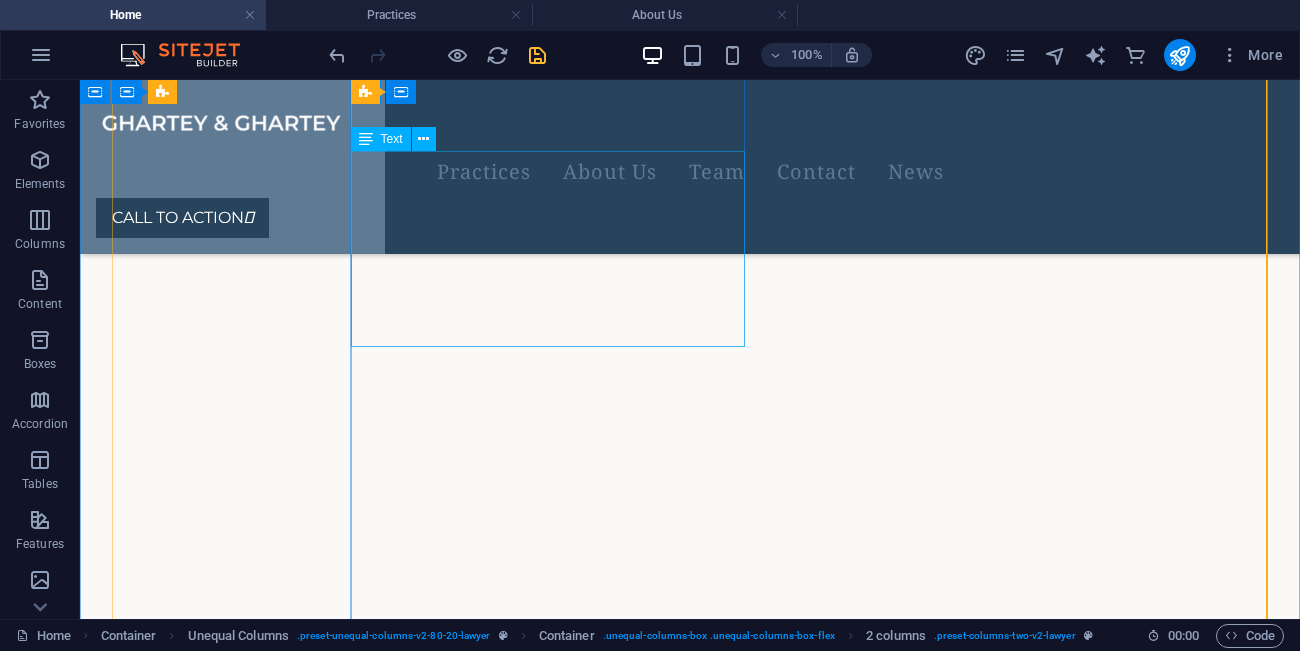 click on "At Ghartey & [PERSON_NAME], our team of seasoned lawyers brings decades of expertise in Ghanaian law, including corporate, constitutional, and civil litigation. We combine deep legal knowledge with a commitment to excellence, providing trusted legal representation for individuals, businesses, and institutions across [GEOGRAPHIC_DATA]." at bounding box center [369, 3989] 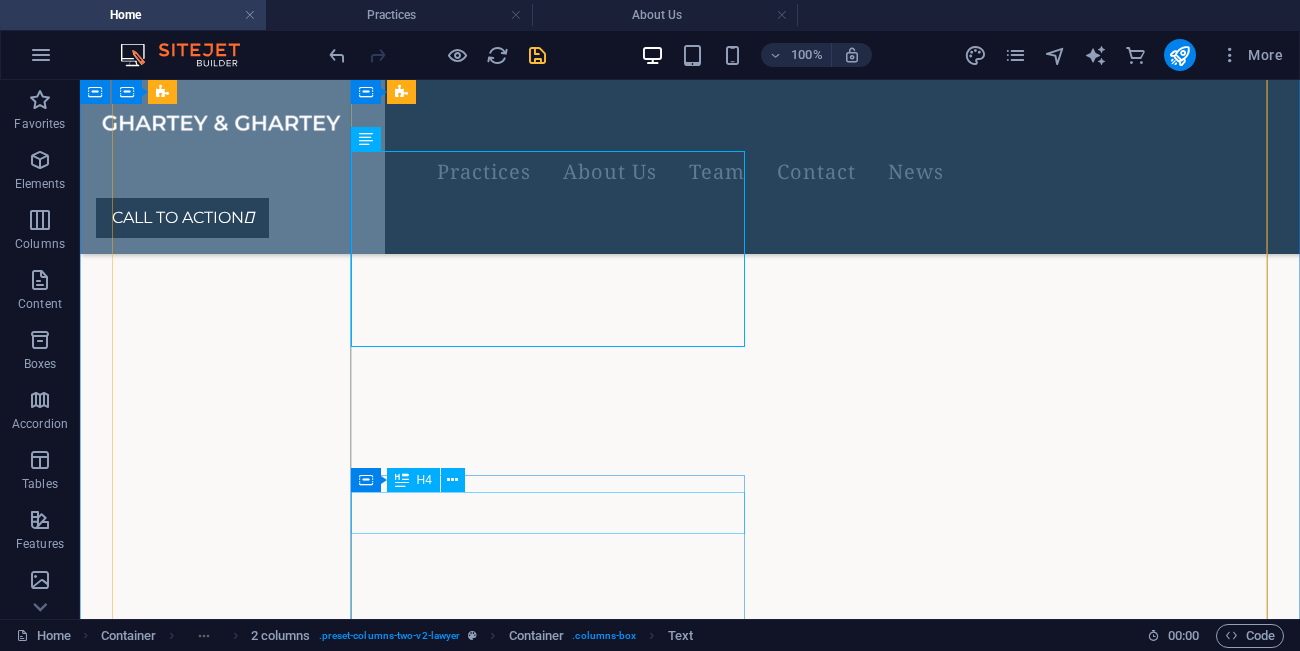click on "Client-driven group" at bounding box center (369, 4432) 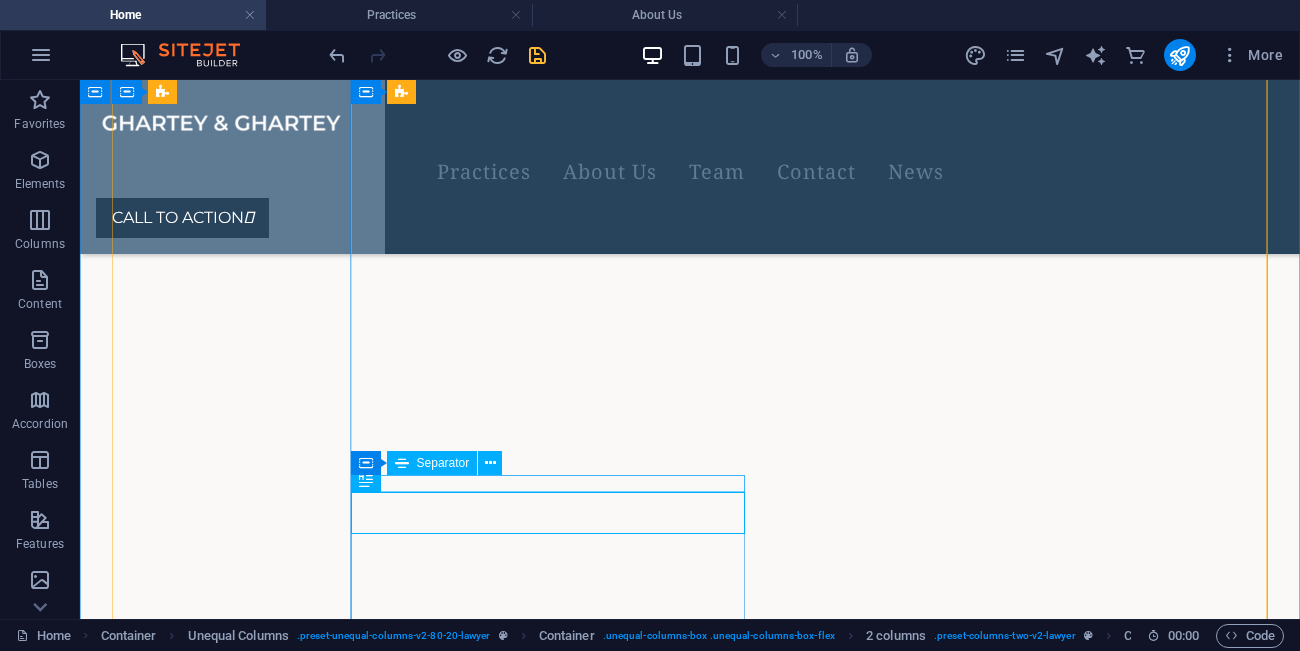 click at bounding box center (369, 4408) 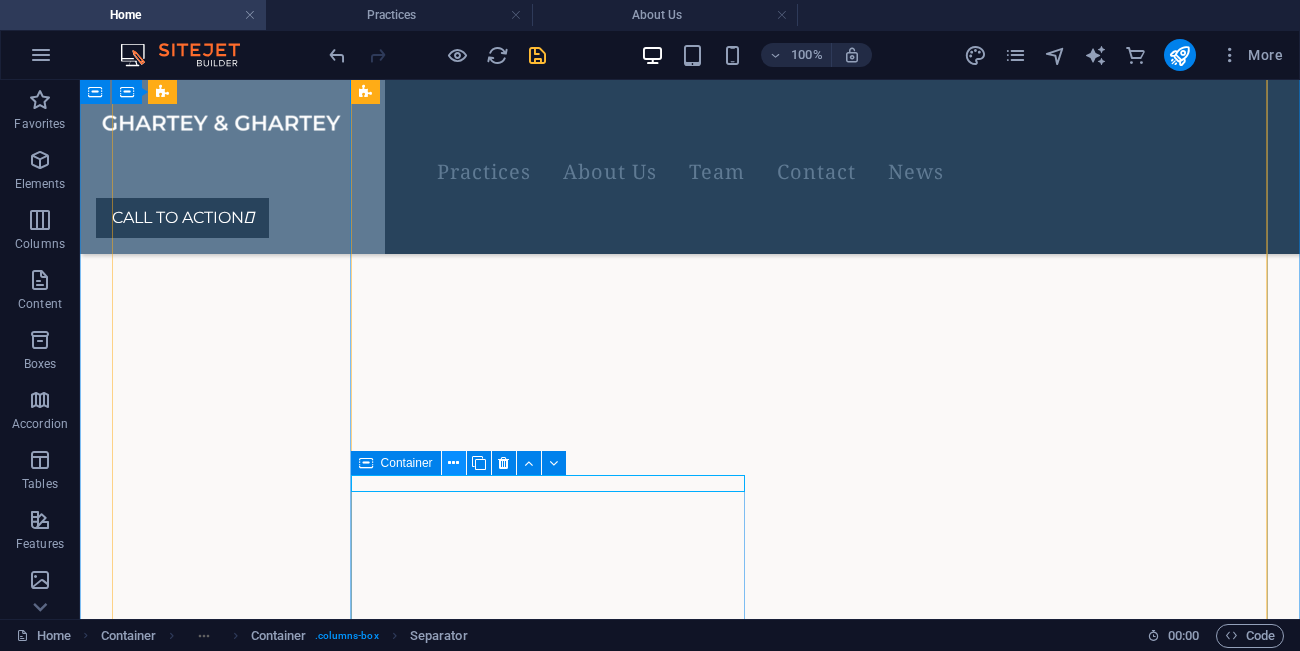 click at bounding box center (453, 463) 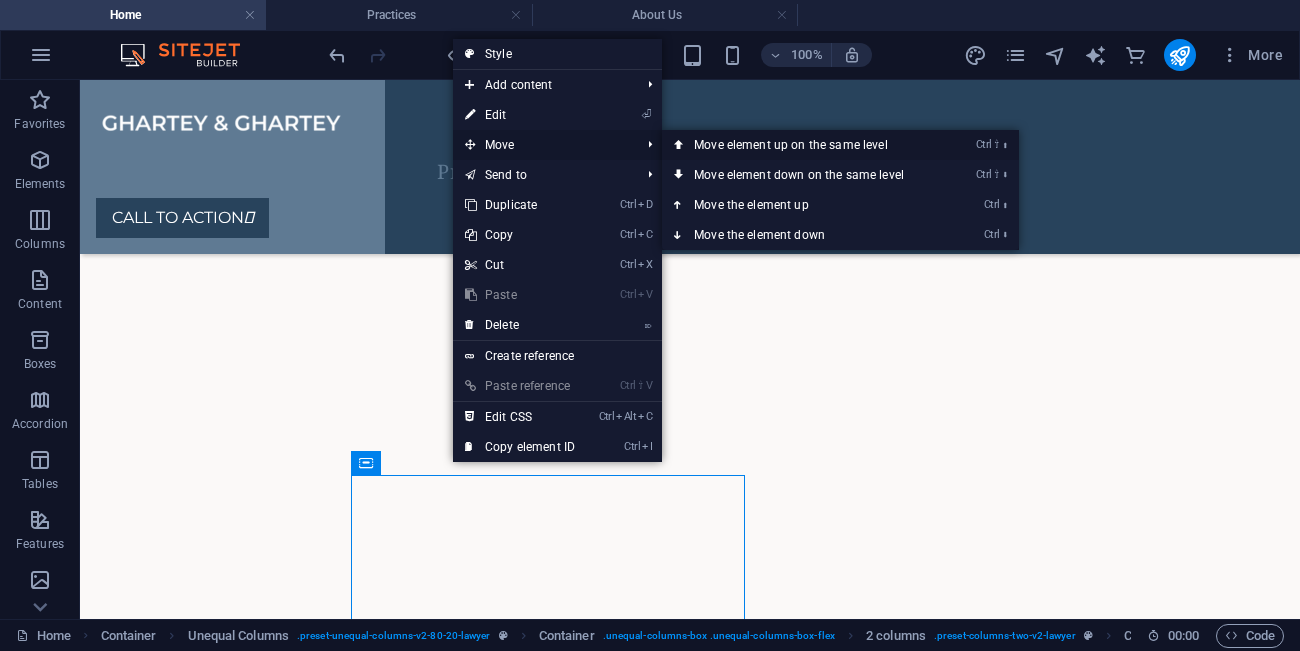 click on "Ctrl ⇧ ⬆  Move element up on the same level" at bounding box center [803, 145] 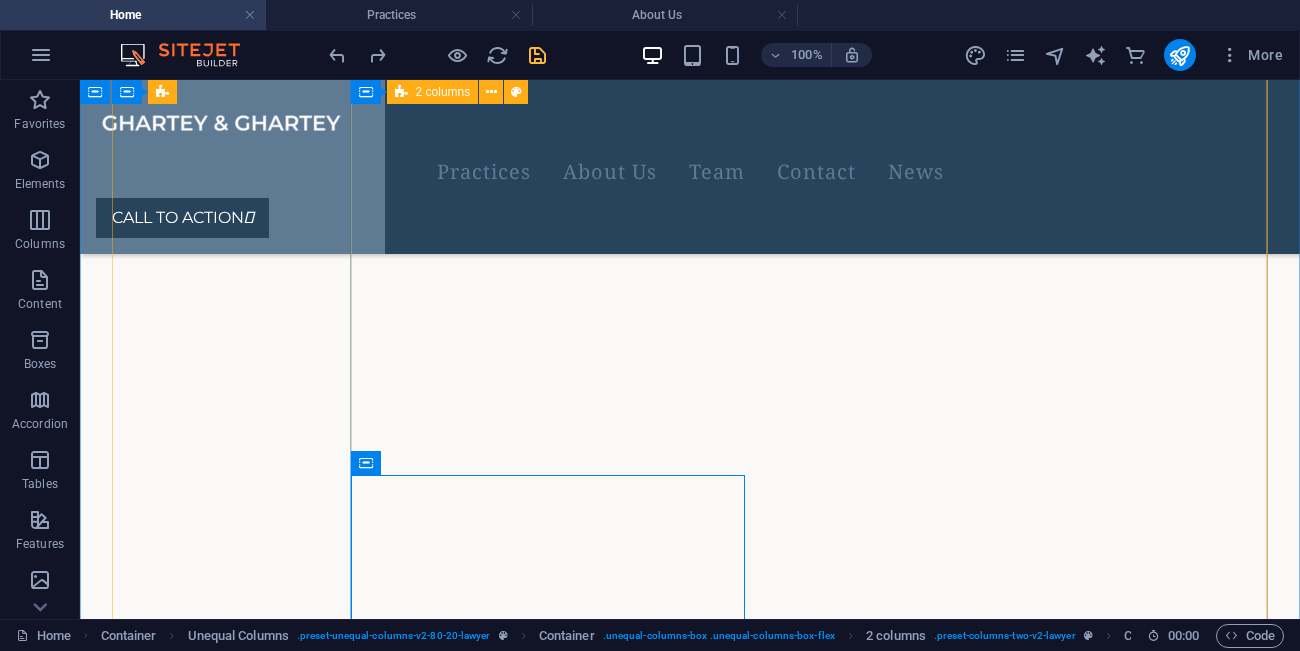 click on "Experienced lawyers At Ghartey & Ghartey, our team of seasoned lawyers brings decades of expertise in Ghanaian law, including corporate, constitutional, and civil litigation. We combine deep legal knowledge with a commitment to excellence, providing trusted legal representation for individuals, businesses, and institutions across [GEOGRAPHIC_DATA]. Global reach Ghartey & Ghartey delivers world-class legal services beyond [GEOGRAPHIC_DATA]’s borders. With international partnerships and cross-border legal experience, we support clients involved in global trade, business, and investment, while remaining deeply rooted in Ghanaian legal practice. Client-driven group We prioritize our clients’ needs, offering personalized legal solutions with integrity, efficiency, and results that matter. Let's Get in Touch CALL TO ACTION   " at bounding box center (690, 4265) 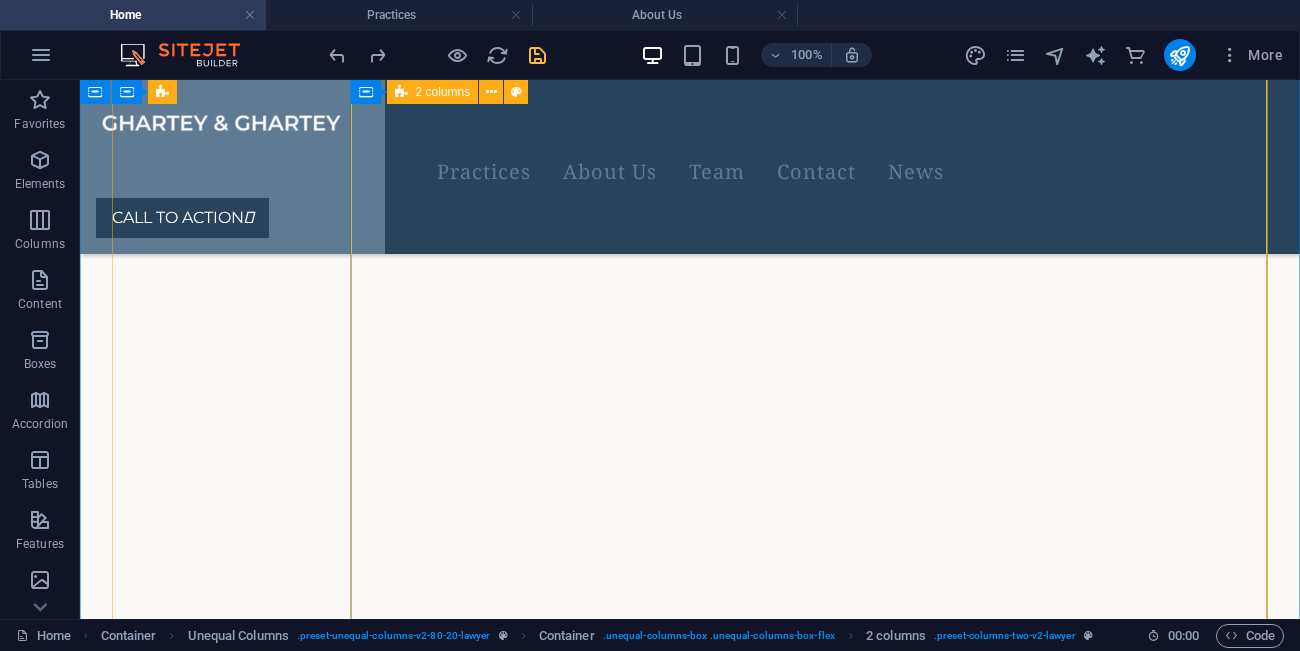 click on "Experienced lawyers At Ghartey & Ghartey, our team of seasoned lawyers brings decades of expertise in Ghanaian law, including corporate, constitutional, and civil litigation. We combine deep legal knowledge with a commitment to excellence, providing trusted legal representation for individuals, businesses, and institutions across [GEOGRAPHIC_DATA]. Global reach Ghartey & Ghartey delivers world-class legal services beyond [GEOGRAPHIC_DATA]’s borders. With international partnerships and cross-border legal experience, we support clients involved in global trade, business, and investment, while remaining deeply rooted in Ghanaian legal practice. Client-driven group We prioritize our clients’ needs, offering personalized legal solutions with integrity, efficiency, and results that matter. Let's Get in Touch CALL TO ACTION   " at bounding box center (690, 4265) 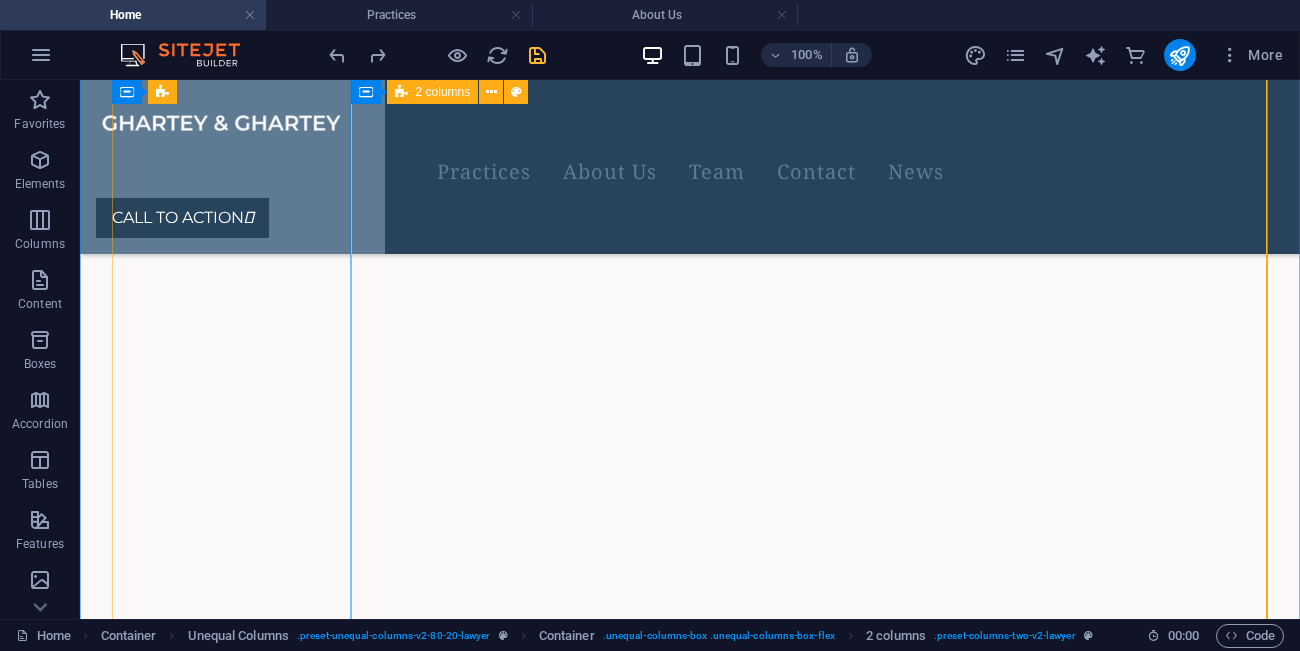 click on "Experienced lawyers At Ghartey & Ghartey, our team of seasoned lawyers brings decades of expertise in Ghanaian law, including corporate, constitutional, and civil litigation. We combine deep legal knowledge with a commitment to excellence, providing trusted legal representation for individuals, businesses, and institutions across [GEOGRAPHIC_DATA]. Global reach Ghartey & Ghartey delivers world-class legal services beyond [GEOGRAPHIC_DATA]’s borders. With international partnerships and cross-border legal experience, we support clients involved in global trade, business, and investment, while remaining deeply rooted in Ghanaian legal practice. Client-driven group We prioritize our clients’ needs, offering personalized legal solutions with integrity, efficiency, and results that matter. Let's Get in Touch CALL TO ACTION   " at bounding box center [690, 4265] 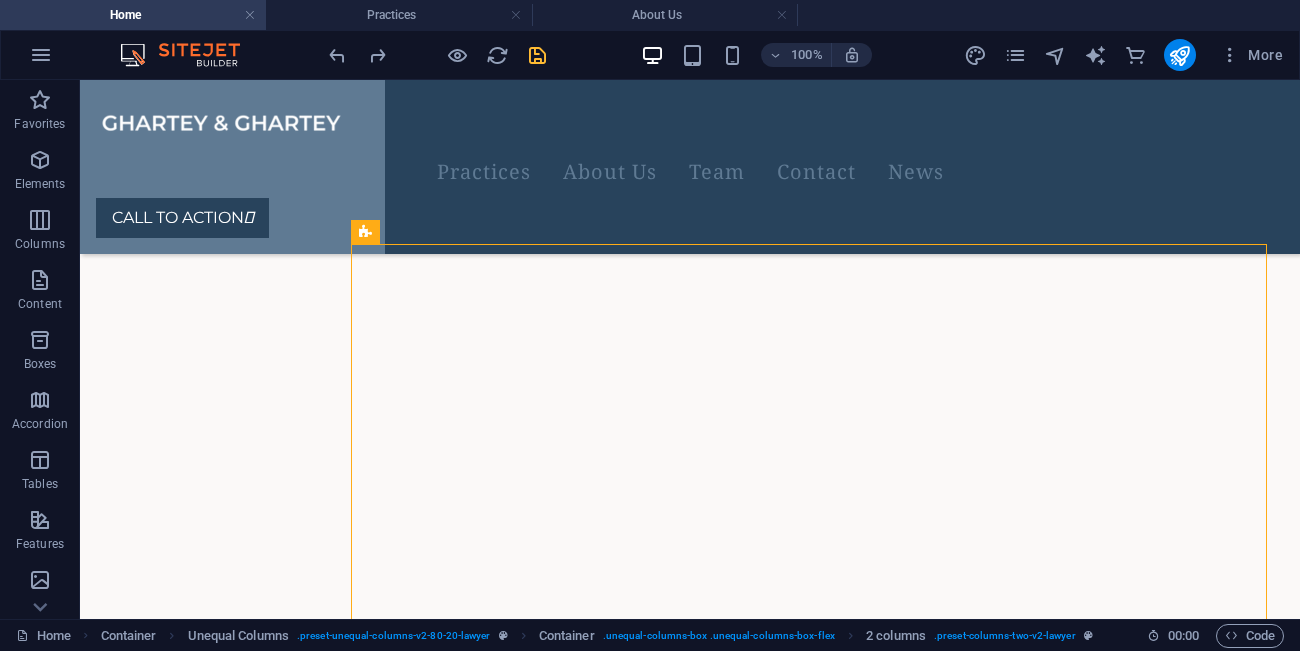 scroll, scrollTop: 902, scrollLeft: 0, axis: vertical 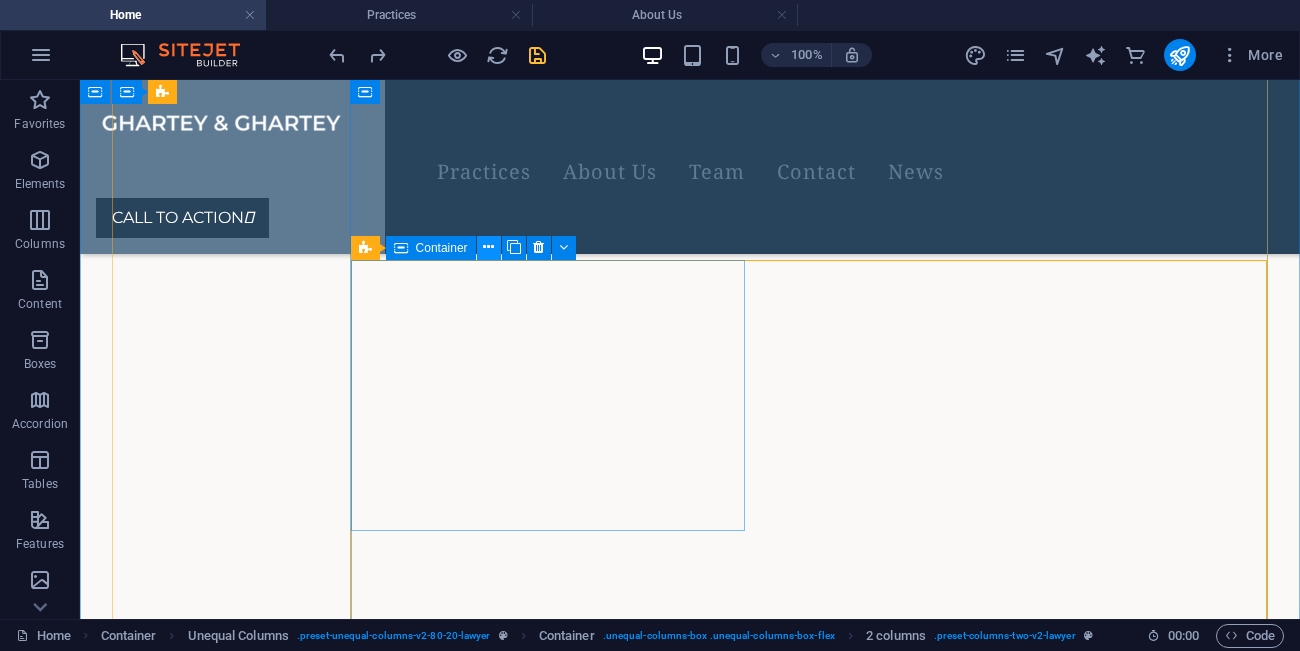 click at bounding box center [489, 248] 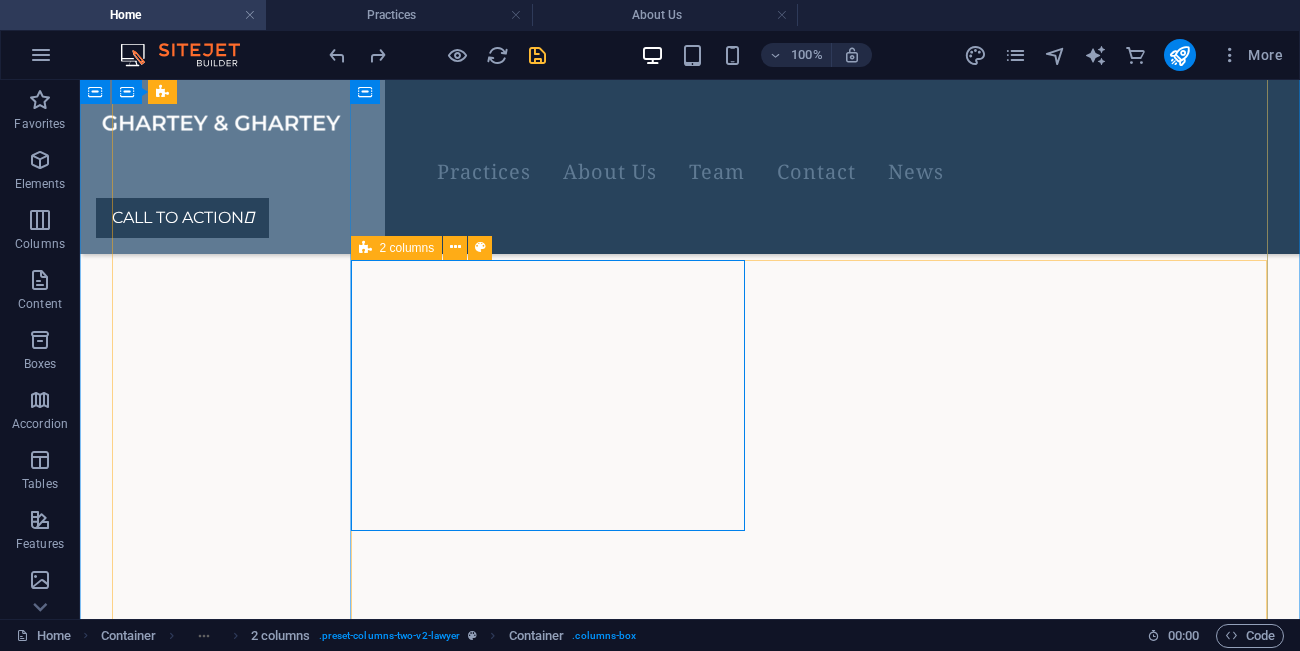 click on "Experienced lawyers At Ghartey & Ghartey, our team of seasoned lawyers brings decades of expertise in Ghanaian law, including corporate, constitutional, and civil litigation. We combine deep legal knowledge with a commitment to excellence, providing trusted legal representation for individuals, businesses, and institutions across [GEOGRAPHIC_DATA]. Global reach Ghartey & Ghartey delivers world-class legal services beyond [GEOGRAPHIC_DATA]’s borders. With international partnerships and cross-border legal experience, we support clients involved in global trade, business, and investment, while remaining deeply rooted in Ghanaian legal practice. Client-driven group We prioritize our clients’ needs, offering personalized legal solutions with integrity, efficiency, and results that matter. Let's Get in Touch CALL TO ACTION   " at bounding box center [690, 4449] 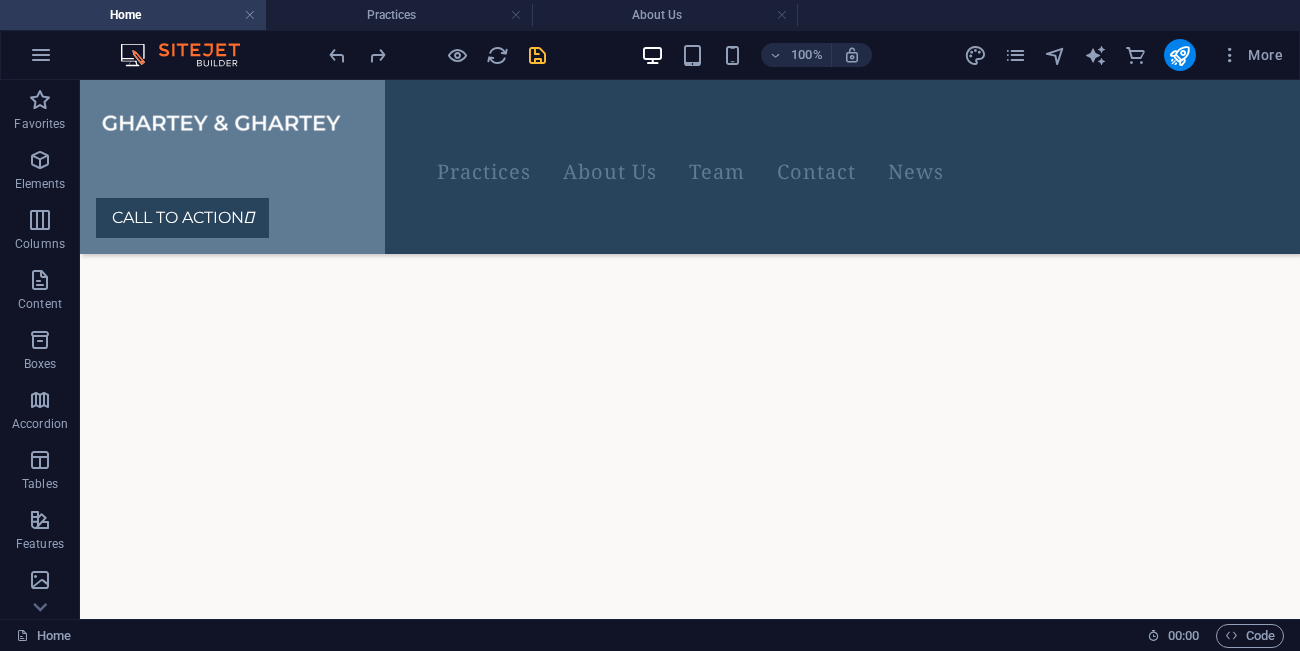scroll, scrollTop: 1683, scrollLeft: 0, axis: vertical 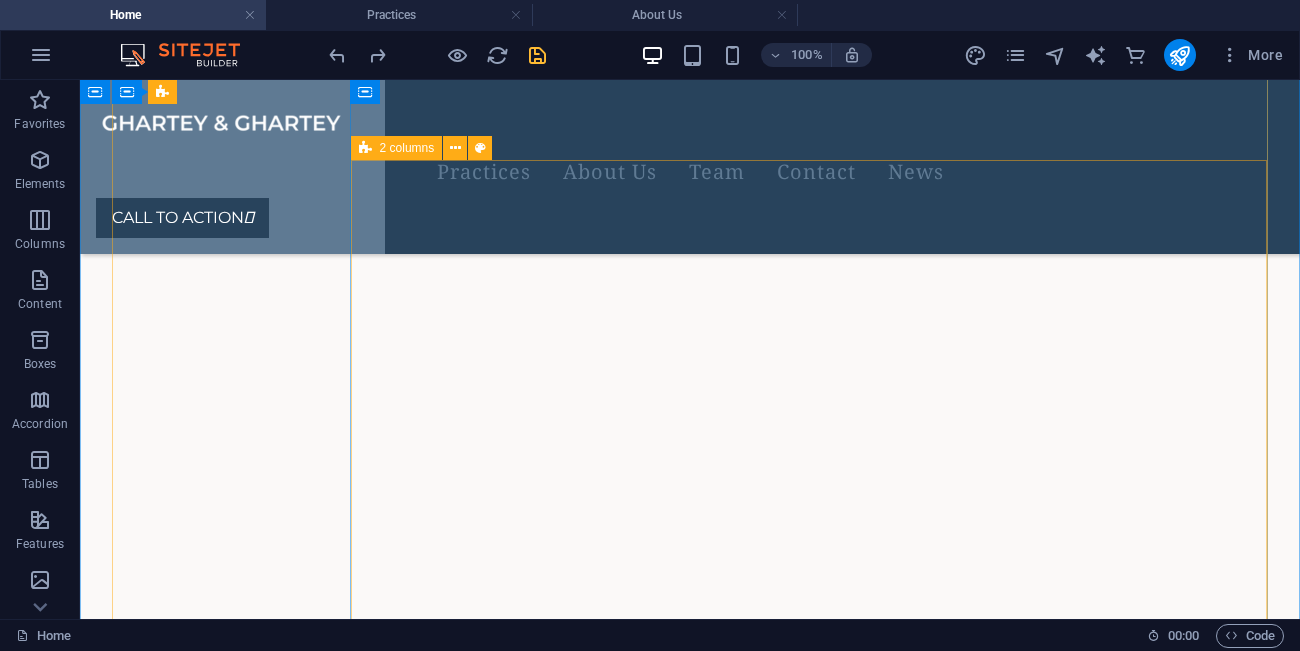 click on "Experienced lawyers At Ghartey & Ghartey, our team of seasoned lawyers brings decades of expertise in Ghanaian law, including corporate, constitutional, and civil litigation. We combine deep legal knowledge with a commitment to excellence, providing trusted legal representation for individuals, businesses, and institutions across [GEOGRAPHIC_DATA]. Global reach Ghartey & Ghartey delivers world-class legal services beyond [GEOGRAPHIC_DATA]’s borders. With international partnerships and cross-border legal experience, we support clients involved in global trade, business, and investment, while remaining deeply rooted in Ghanaian legal practice. Client-driven group We prioritize our clients’ needs, offering personalized legal solutions with integrity, efficiency, and results that matter. Let's Get in Touch CALL TO ACTION   " at bounding box center (690, 4349) 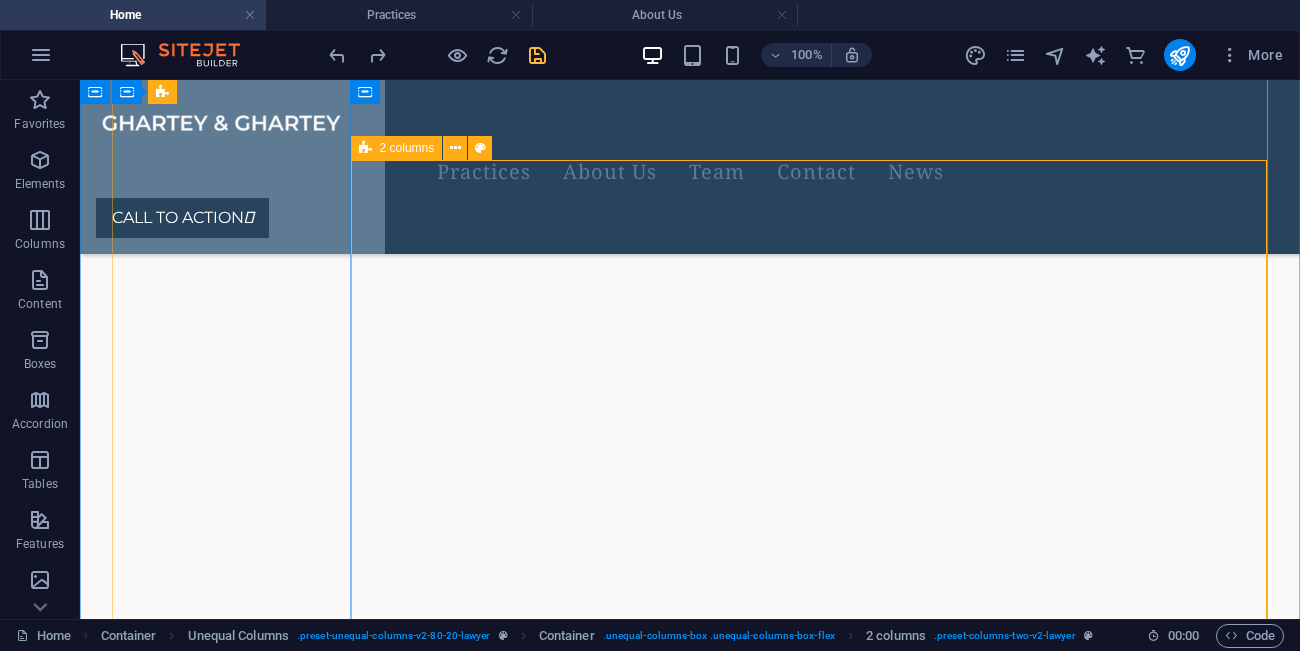 click on "Experienced lawyers At Ghartey & Ghartey, our team of seasoned lawyers brings decades of expertise in Ghanaian law, including corporate, constitutional, and civil litigation. We combine deep legal knowledge with a commitment to excellence, providing trusted legal representation for individuals, businesses, and institutions across [GEOGRAPHIC_DATA]. Global reach Ghartey & Ghartey delivers world-class legal services beyond [GEOGRAPHIC_DATA]’s borders. With international partnerships and cross-border legal experience, we support clients involved in global trade, business, and investment, while remaining deeply rooted in Ghanaian legal practice. Client-driven group We prioritize our clients’ needs, offering personalized legal solutions with integrity, efficiency, and results that matter. Let's Get in Touch CALL TO ACTION   " at bounding box center (690, 4349) 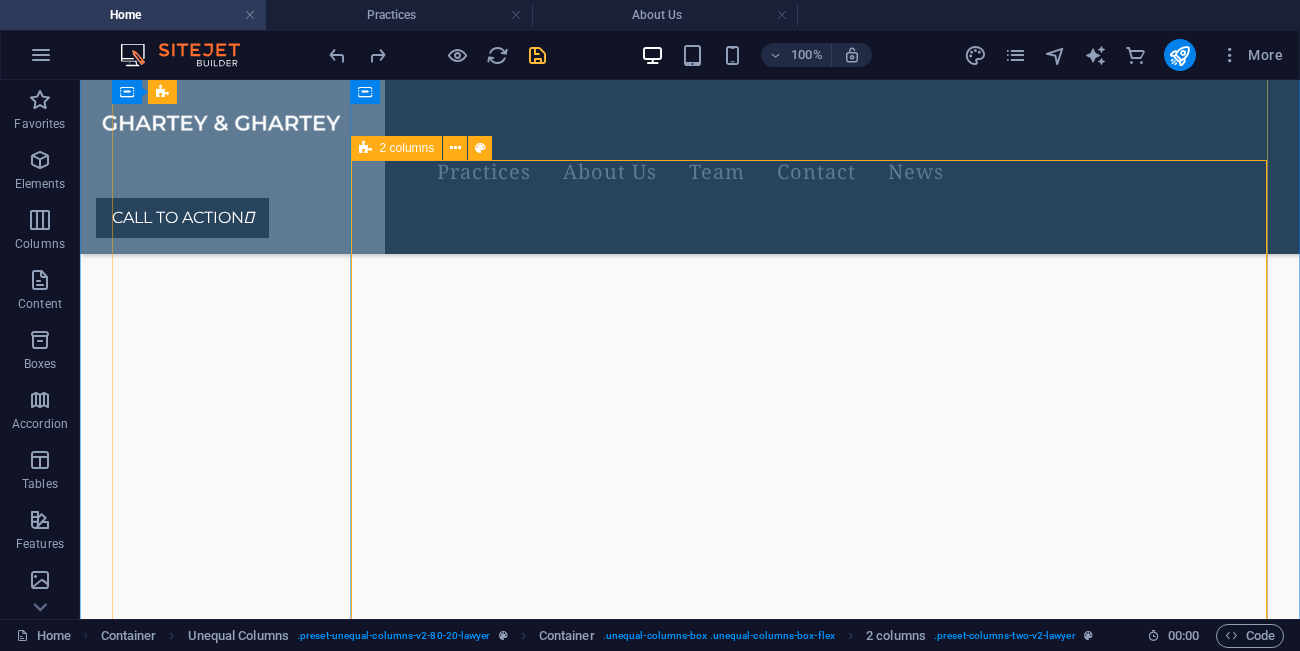 click on "2 columns" at bounding box center [407, 148] 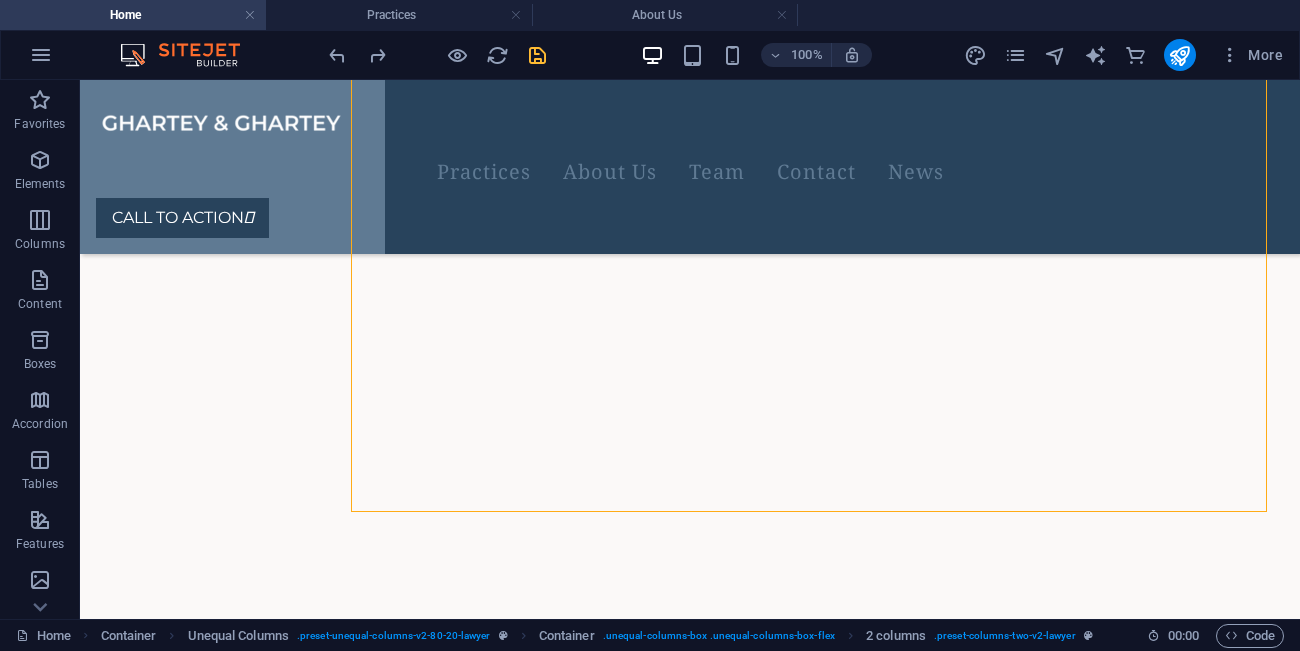 scroll, scrollTop: 1224, scrollLeft: 0, axis: vertical 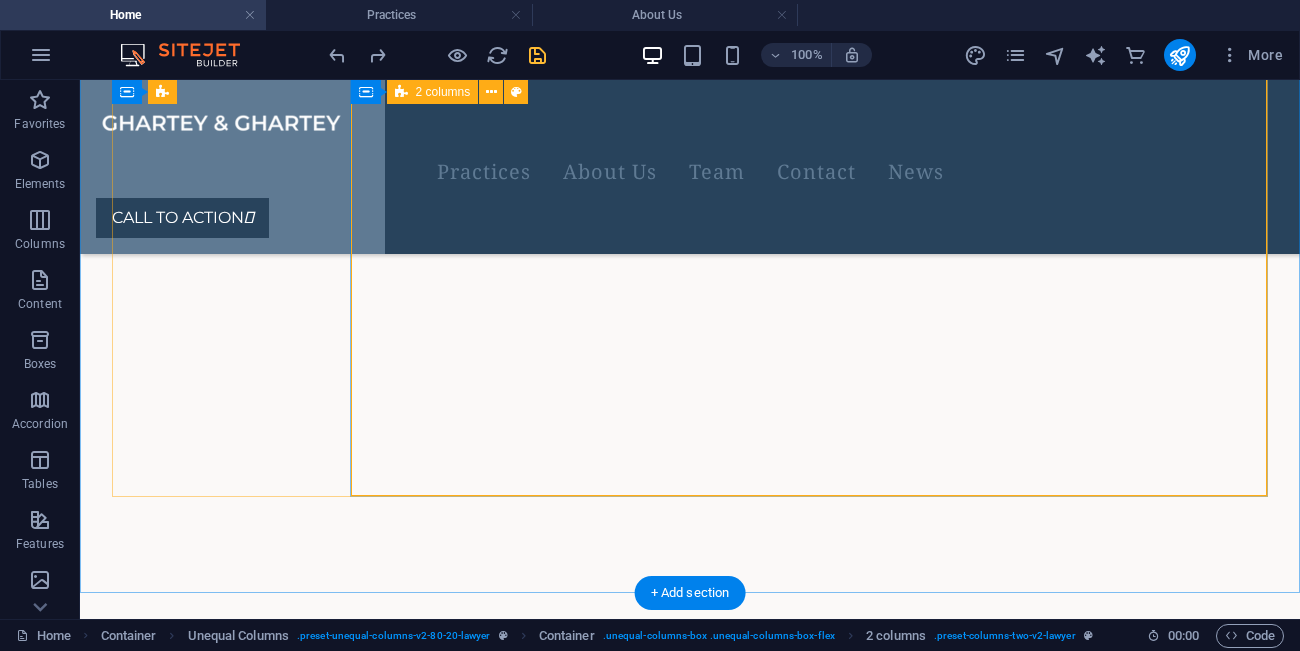 click on "Experienced lawyers At Ghartey & Ghartey, our team of seasoned lawyers brings decades of expertise in Ghanaian law, including corporate, constitutional, and civil litigation. We combine deep legal knowledge with a commitment to excellence, providing trusted legal representation for individuals, businesses, and institutions across [GEOGRAPHIC_DATA]. Global reach Ghartey & Ghartey delivers world-class legal services beyond [GEOGRAPHIC_DATA]’s borders. With international partnerships and cross-border legal experience, we support clients involved in global trade, business, and investment, while remaining deeply rooted in Ghanaian legal practice. Client-driven group We prioritize our clients’ needs, offering personalized legal solutions with integrity, efficiency, and results that matter. Let's Get in Touch CALL TO ACTION   " at bounding box center (690, 4127) 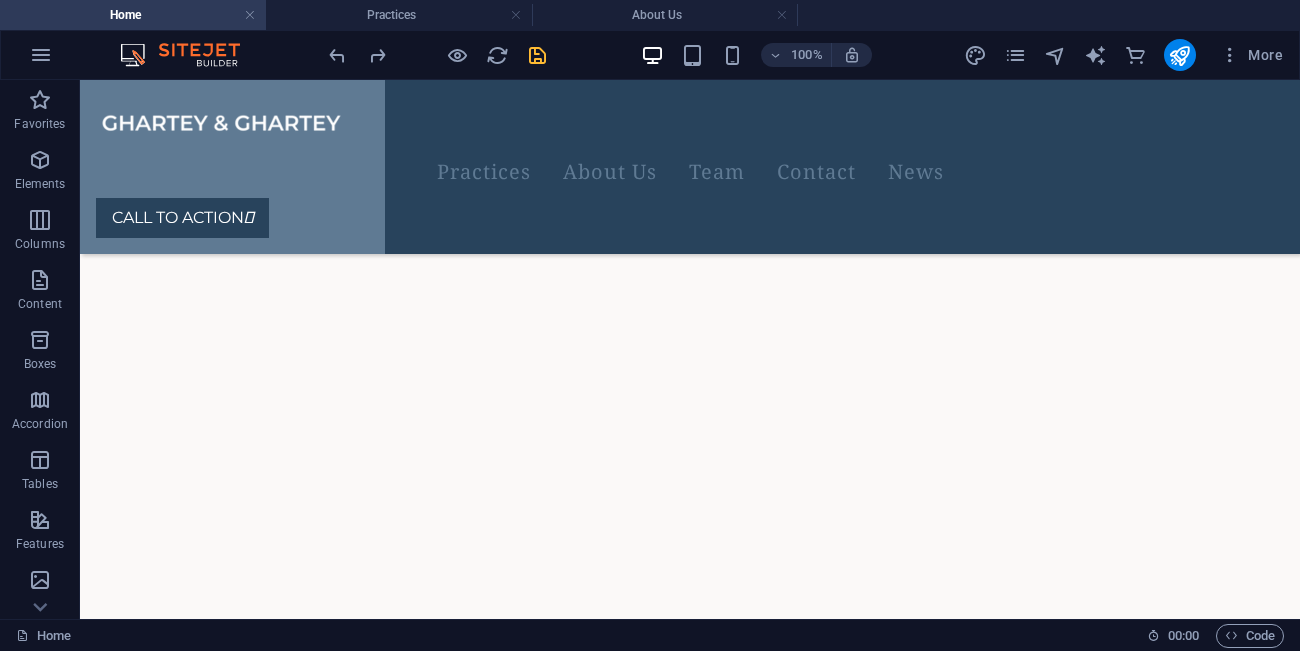 scroll, scrollTop: 1760, scrollLeft: 0, axis: vertical 